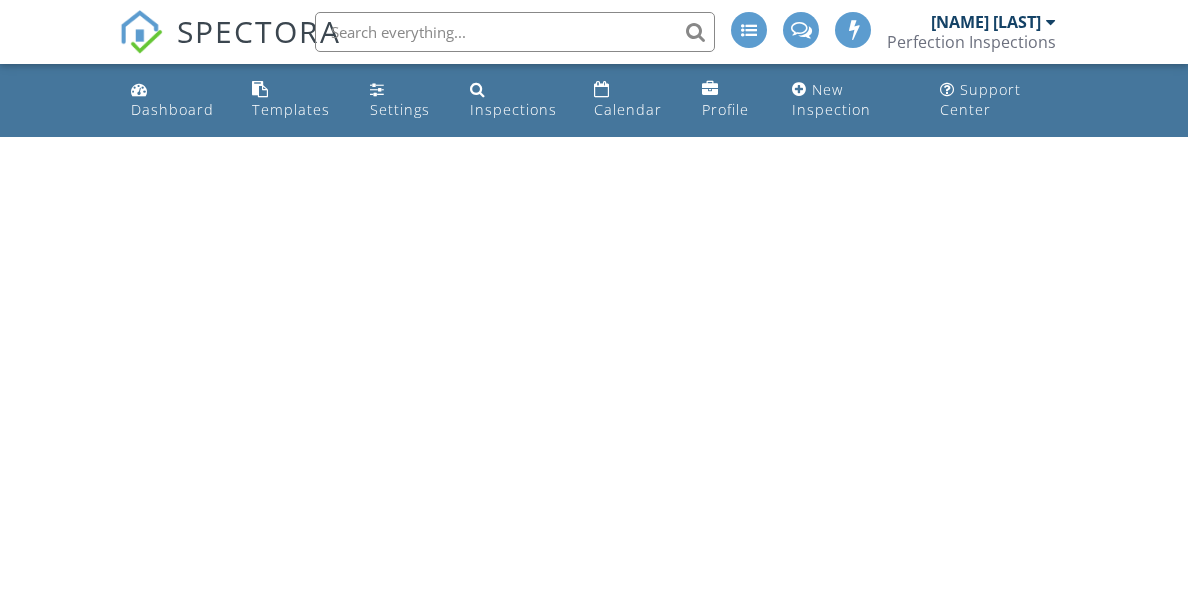 scroll, scrollTop: 0, scrollLeft: 0, axis: both 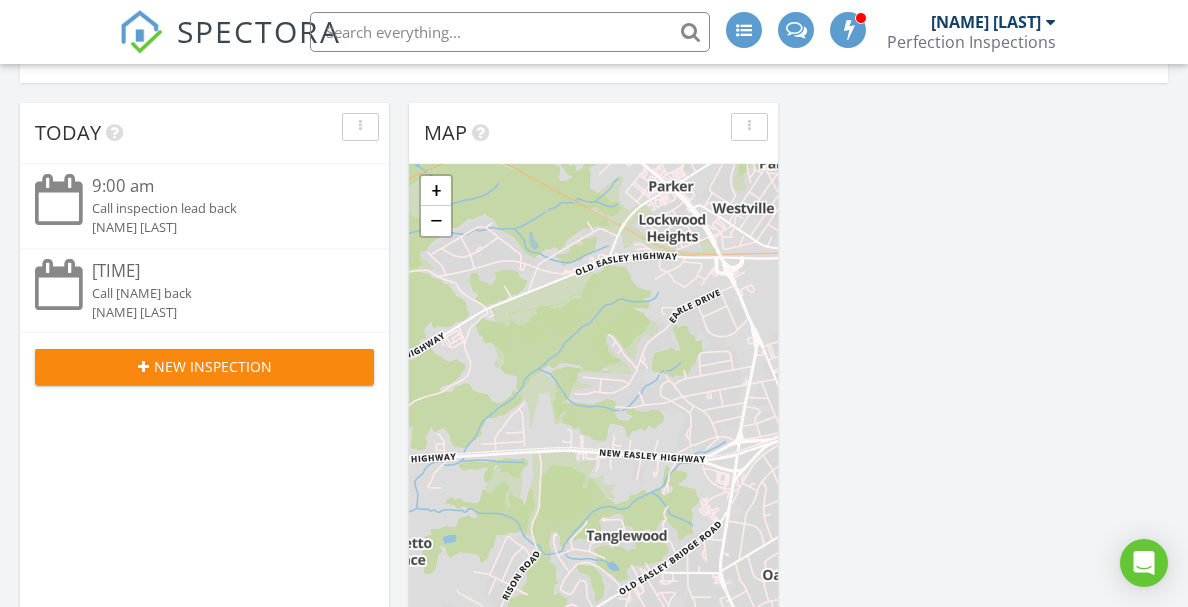 click at bounding box center (143, 367) 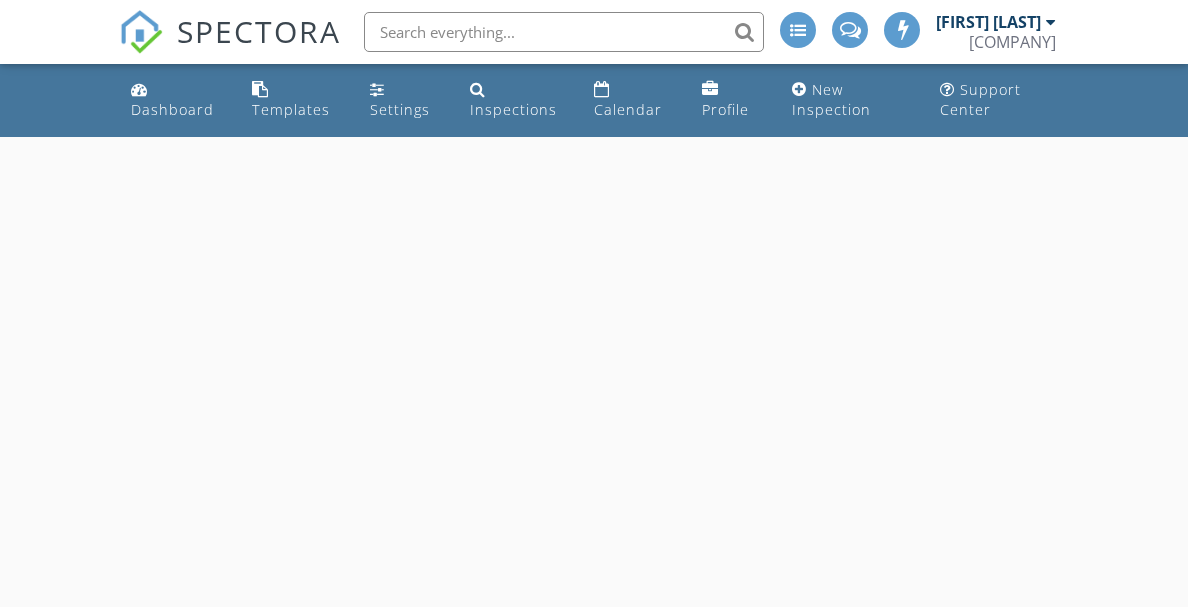 scroll, scrollTop: 0, scrollLeft: 0, axis: both 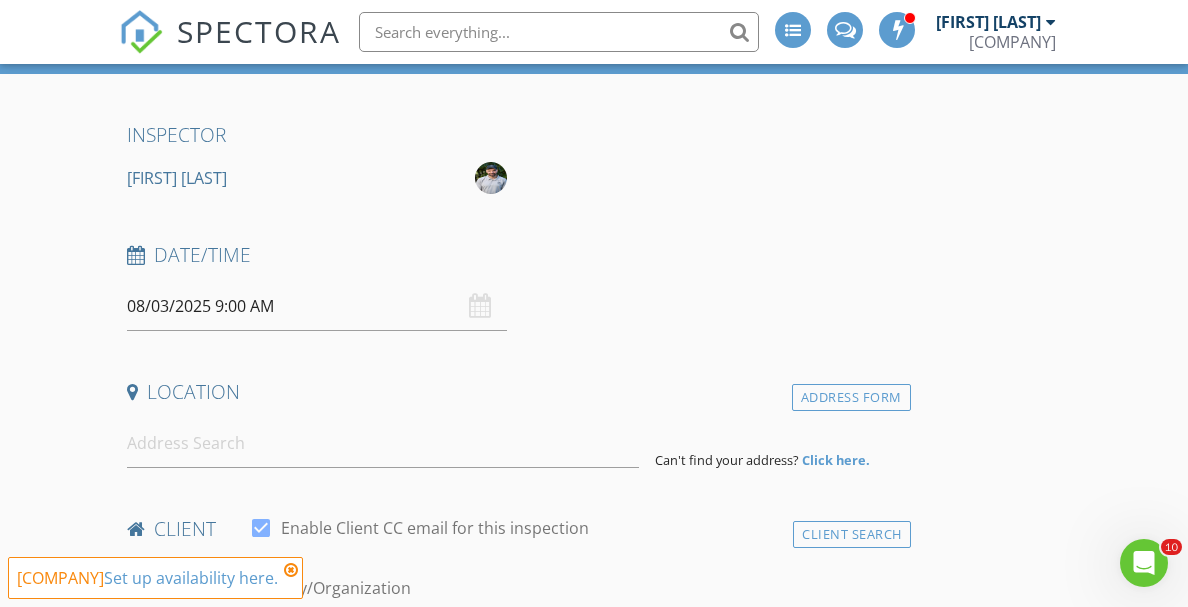 click at bounding box center (291, 570) 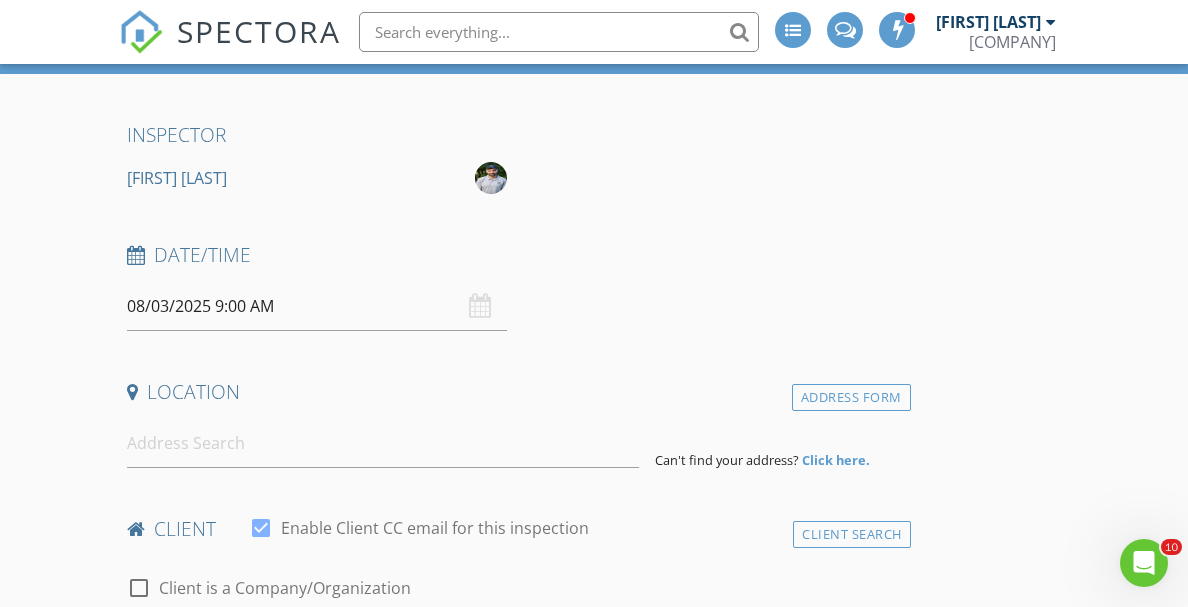click on "08/03/2025 9:00 AM" at bounding box center [317, 306] 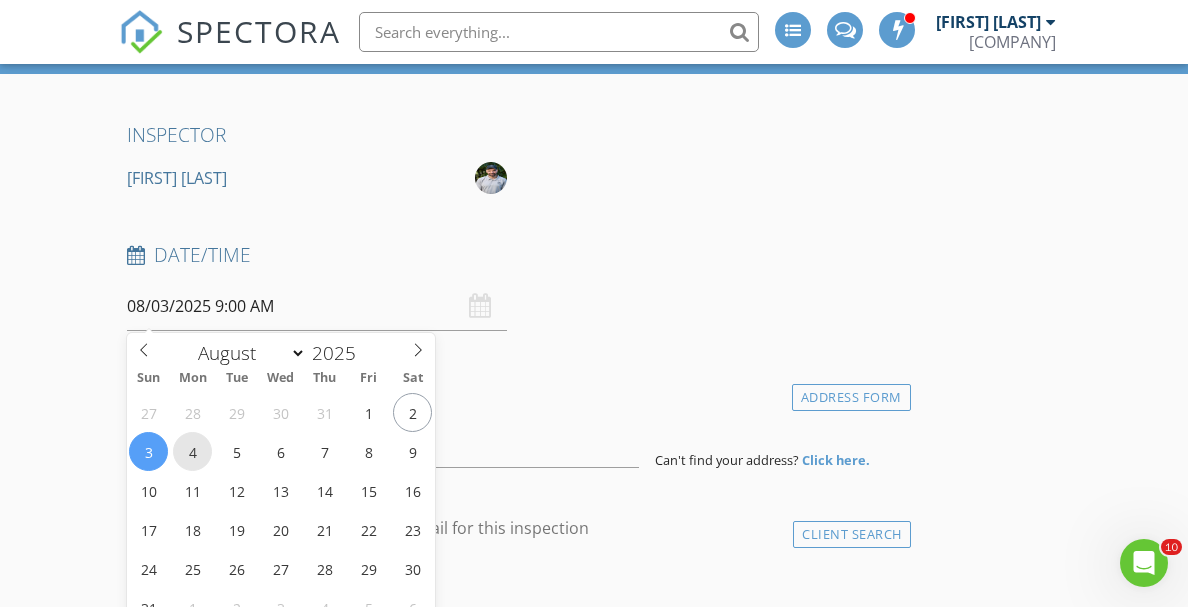 type on "08/04/2025 9:00 AM" 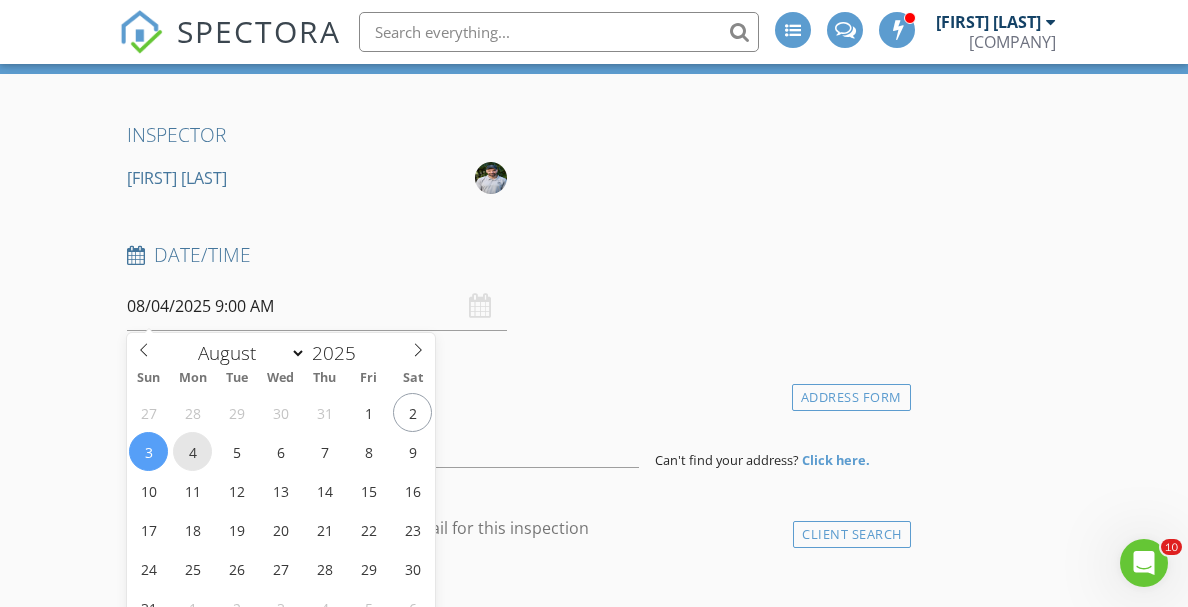 scroll, scrollTop: 474, scrollLeft: 0, axis: vertical 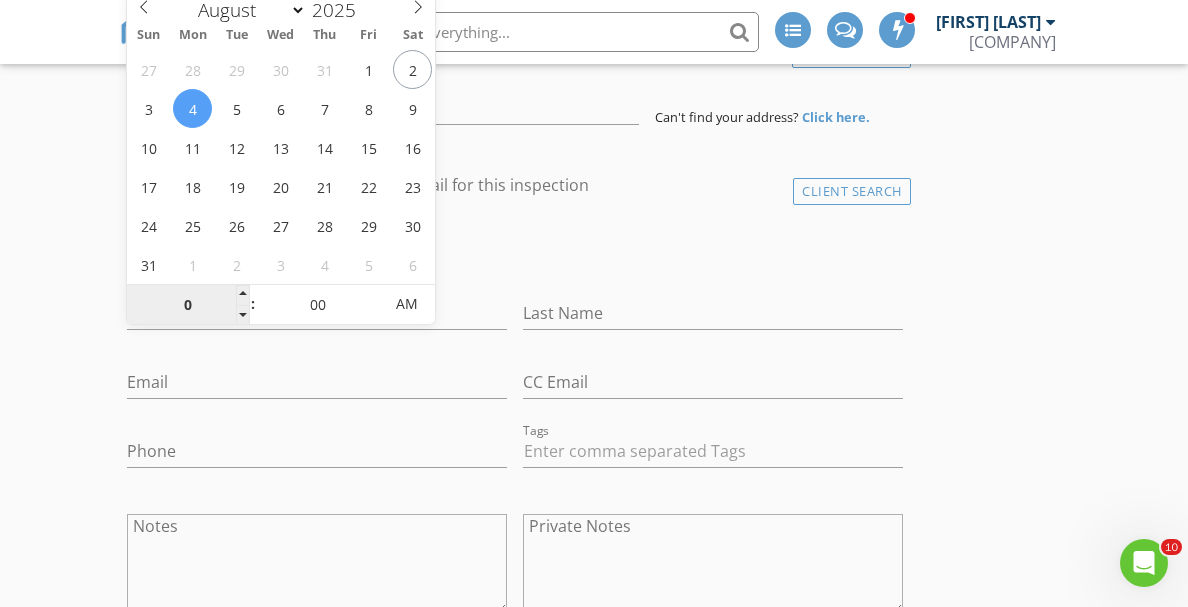 type on "01" 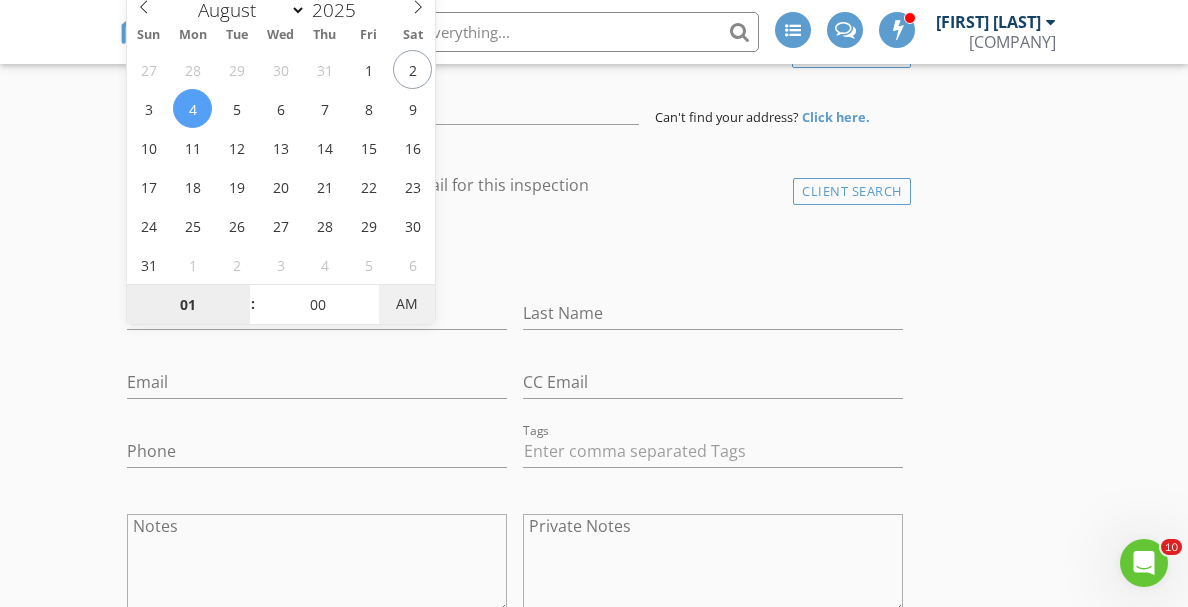 type on "08/04/2025 1:00 PM" 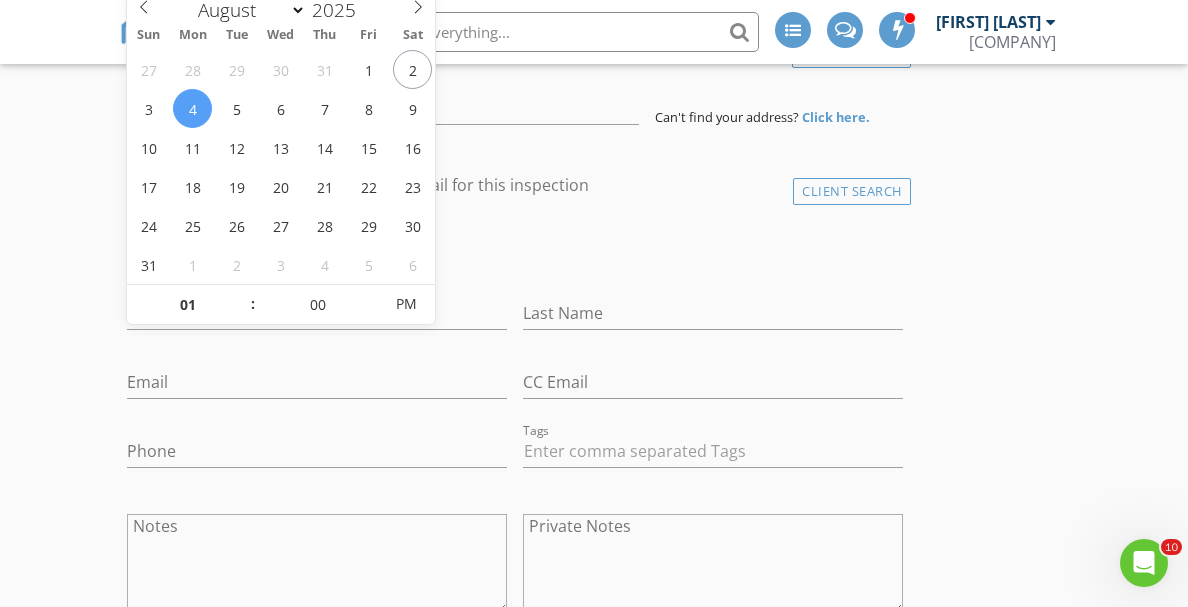 click on "check_box_outline_blank Client is a Company/Organization" at bounding box center (515, 255) 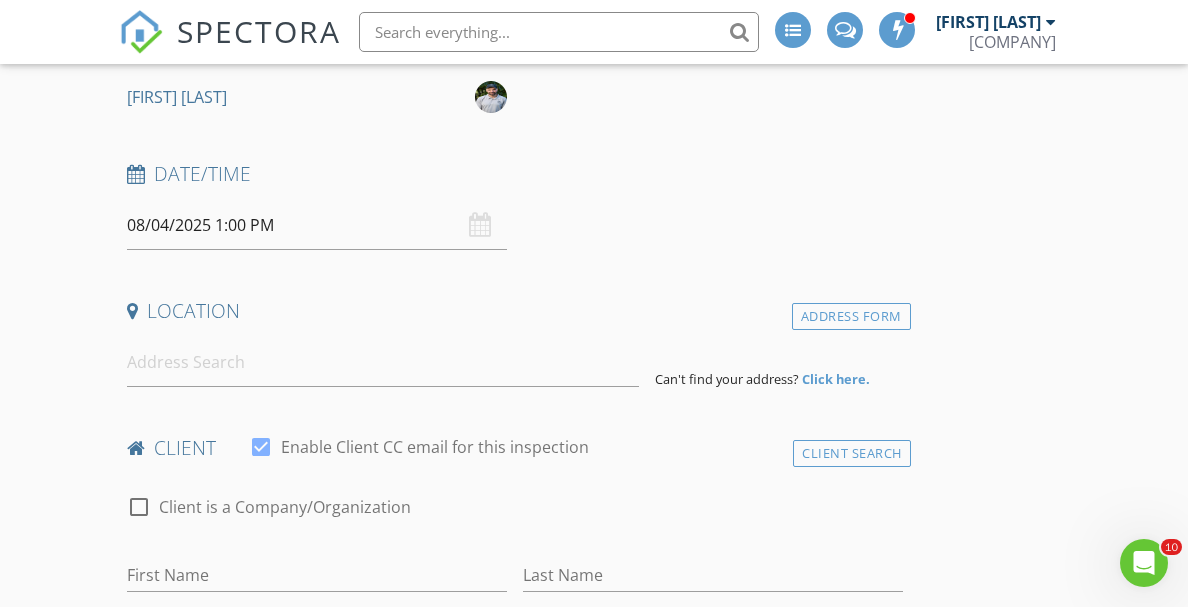 scroll, scrollTop: 228, scrollLeft: 0, axis: vertical 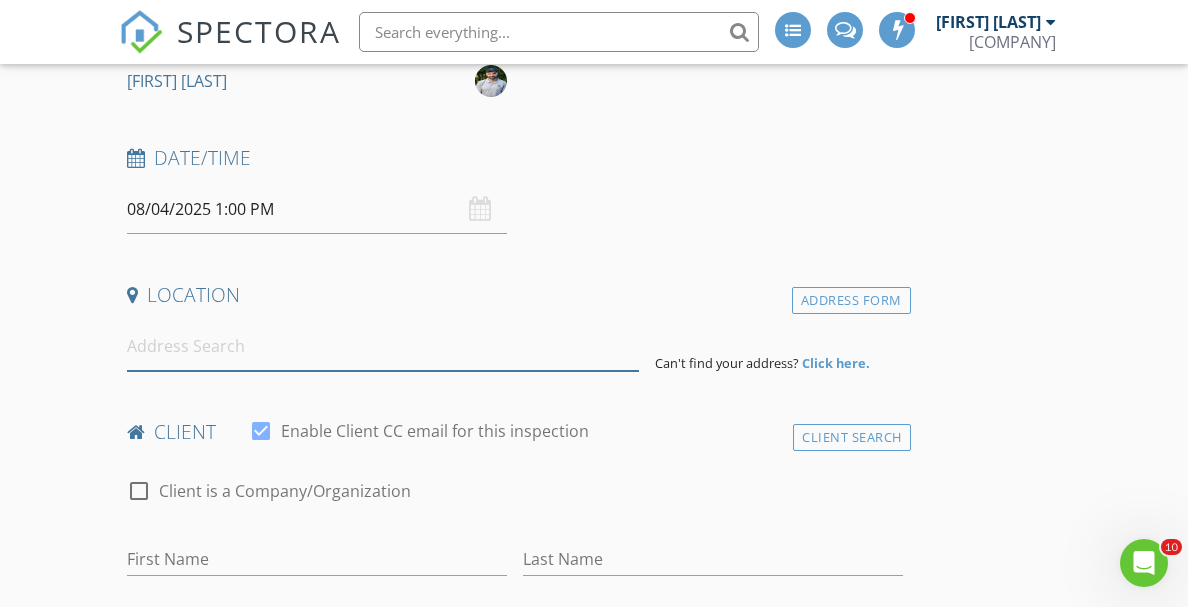 click at bounding box center (383, 346) 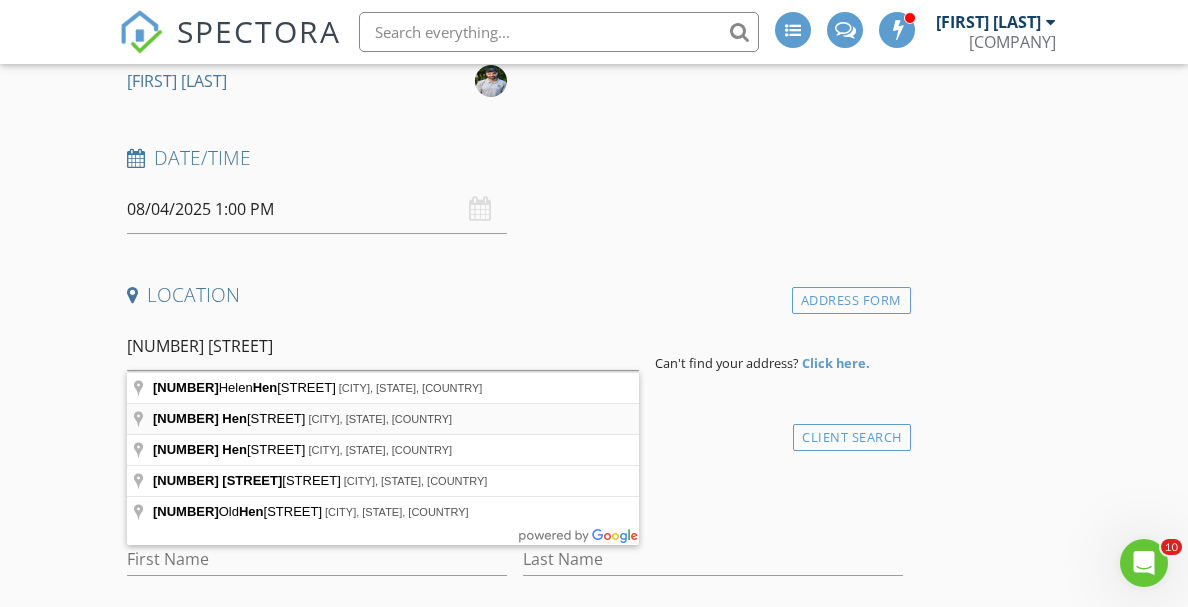type on "5655 Henderson Hill Road, Chesnee, SC, USA" 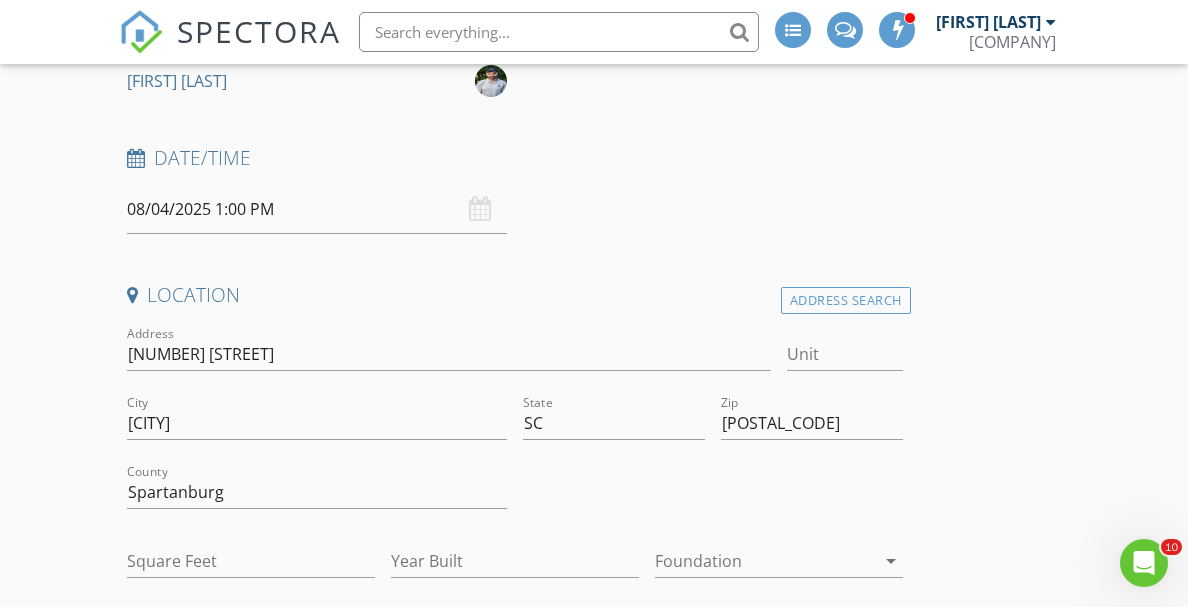 click at bounding box center (449, 385) 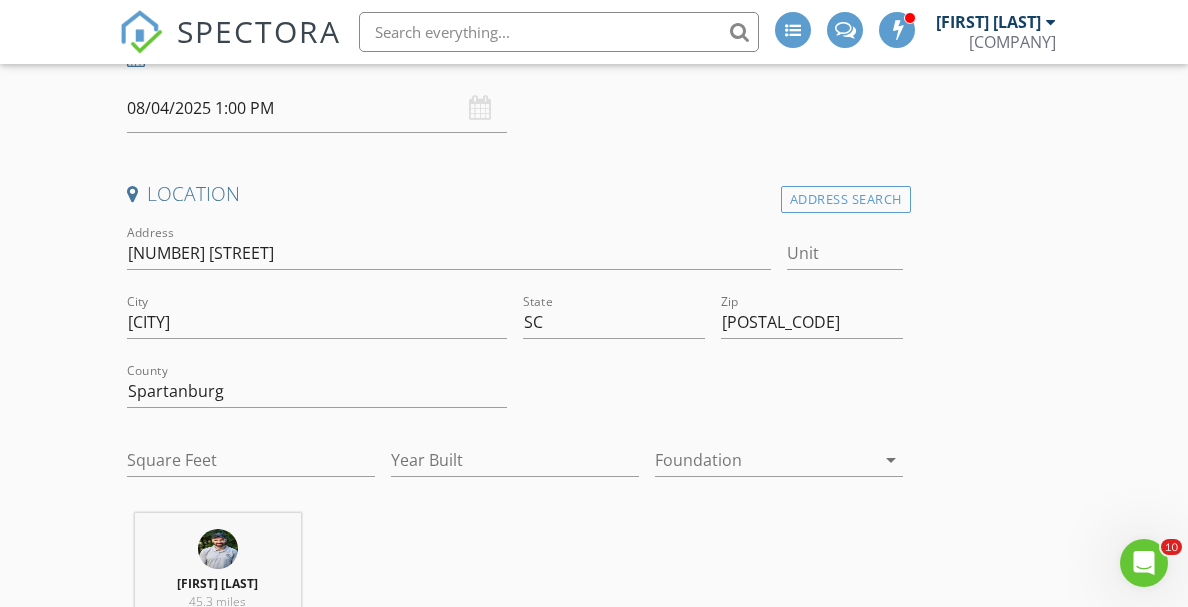scroll, scrollTop: 356, scrollLeft: 0, axis: vertical 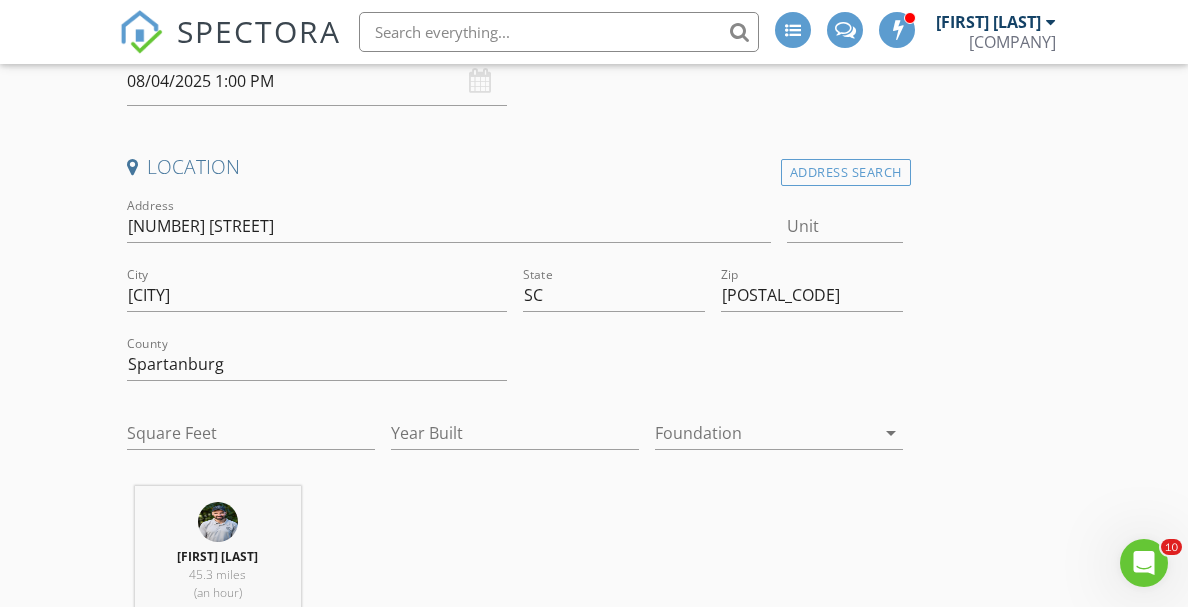 click at bounding box center (765, 433) 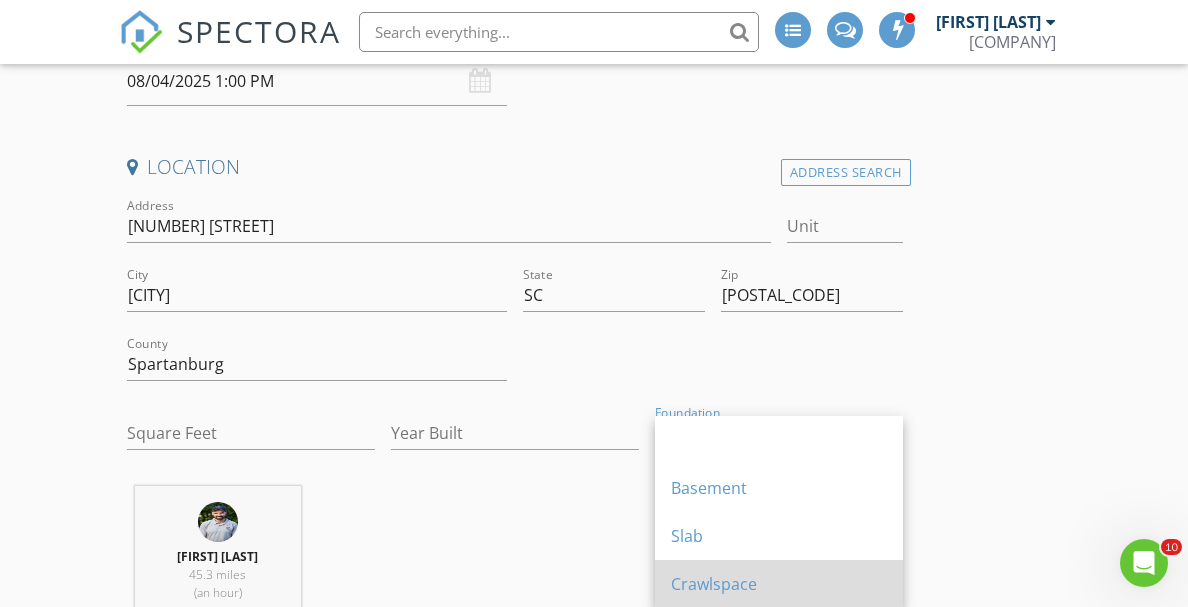 click on "Crawlspace" at bounding box center (779, 584) 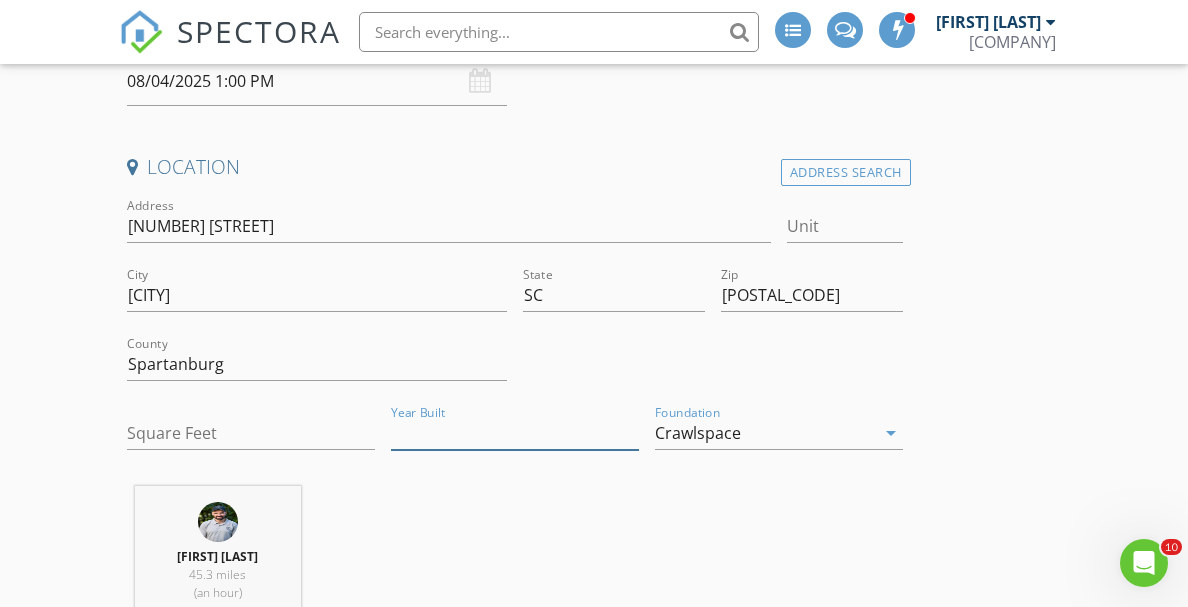 click on "Year Built" at bounding box center (515, 433) 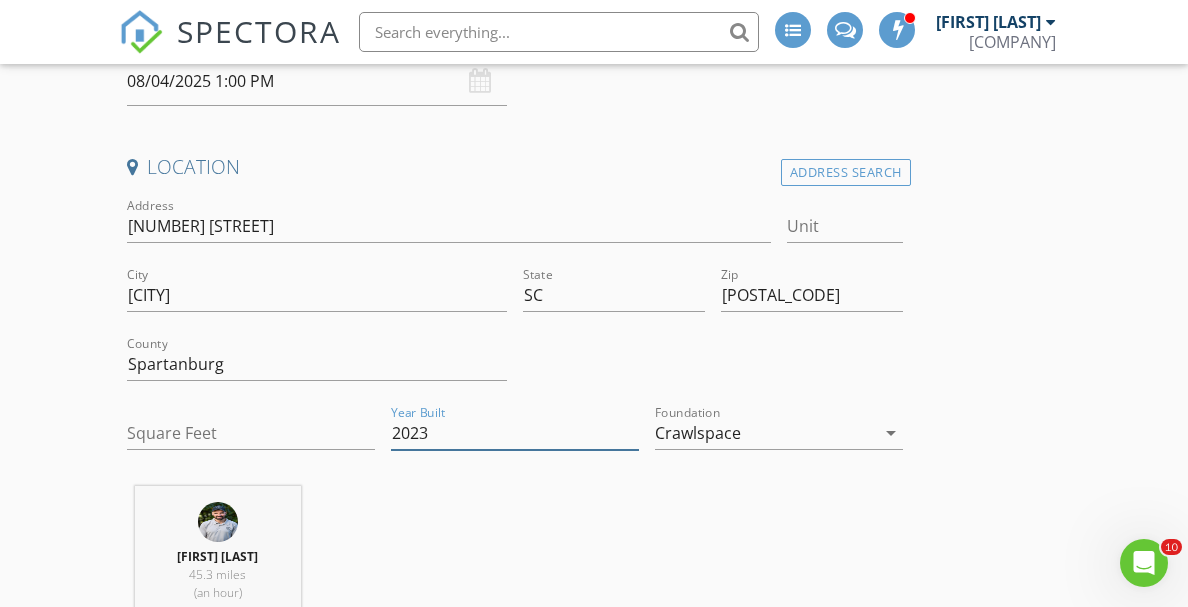 type on "2023" 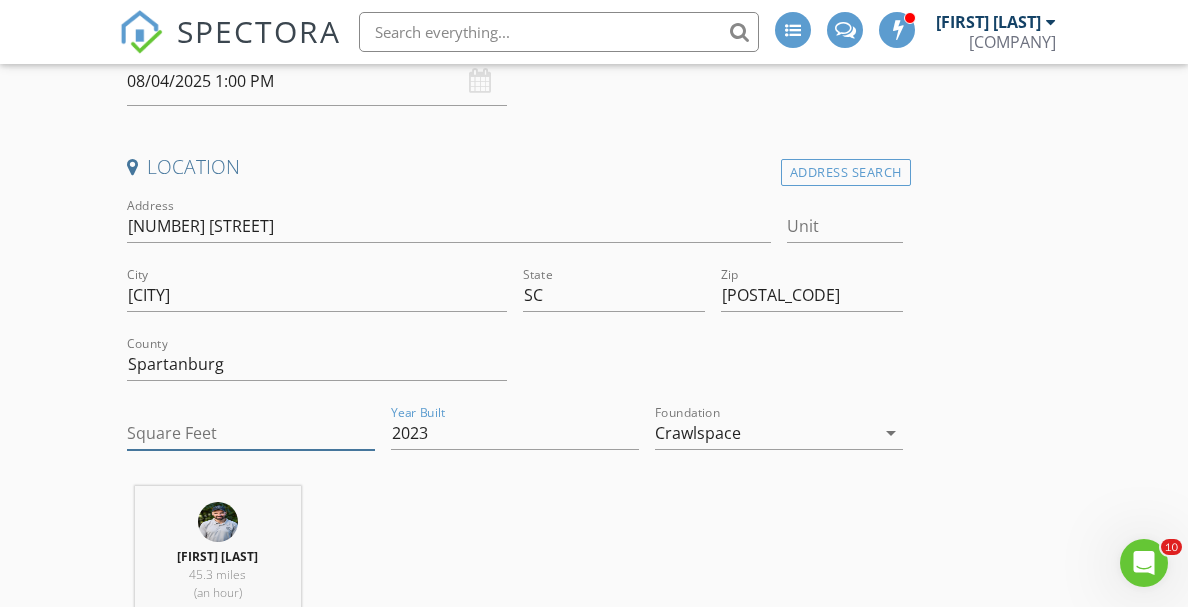 click on "Square Feet" at bounding box center (251, 433) 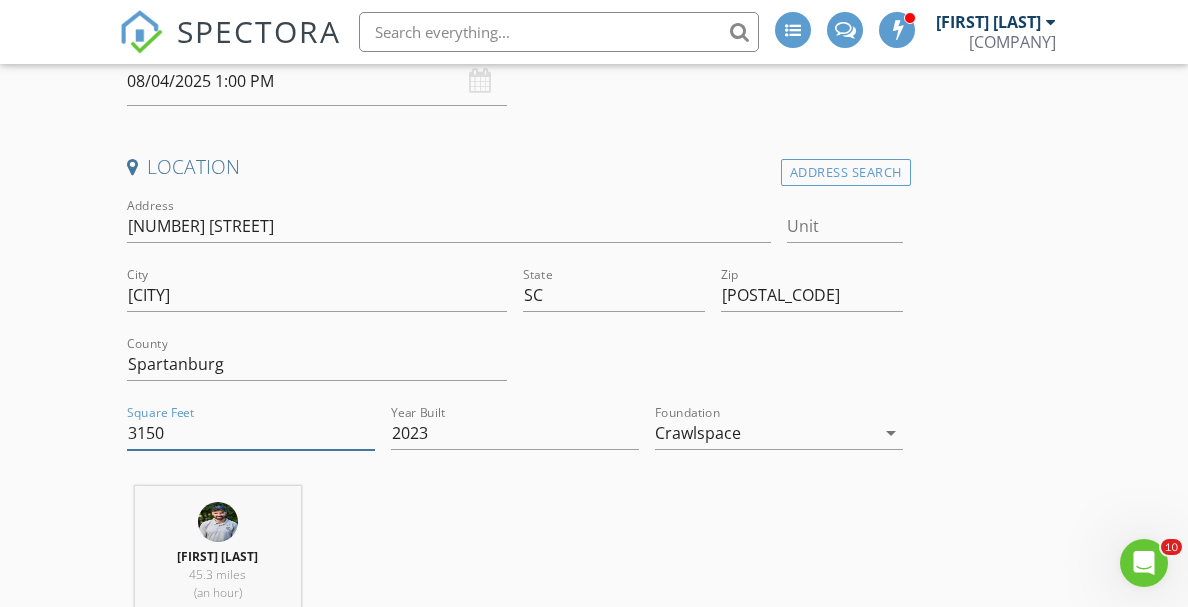 type on "3150" 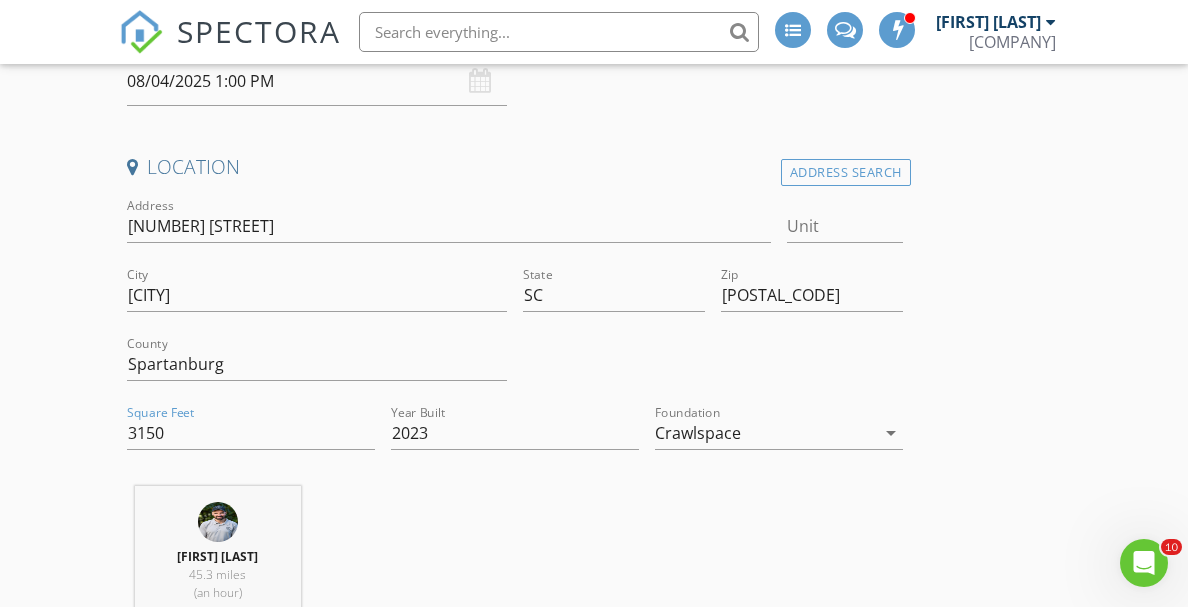 click on "Justin Einhorn     45.3 miles     (an hour)" at bounding box center (515, 569) 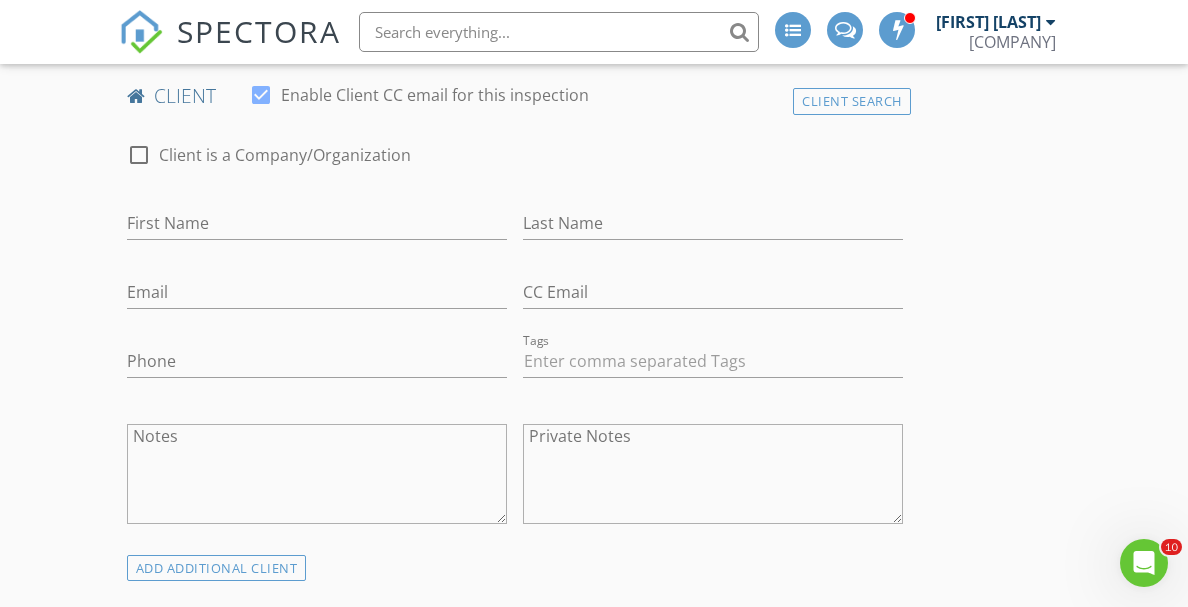 scroll, scrollTop: 976, scrollLeft: 0, axis: vertical 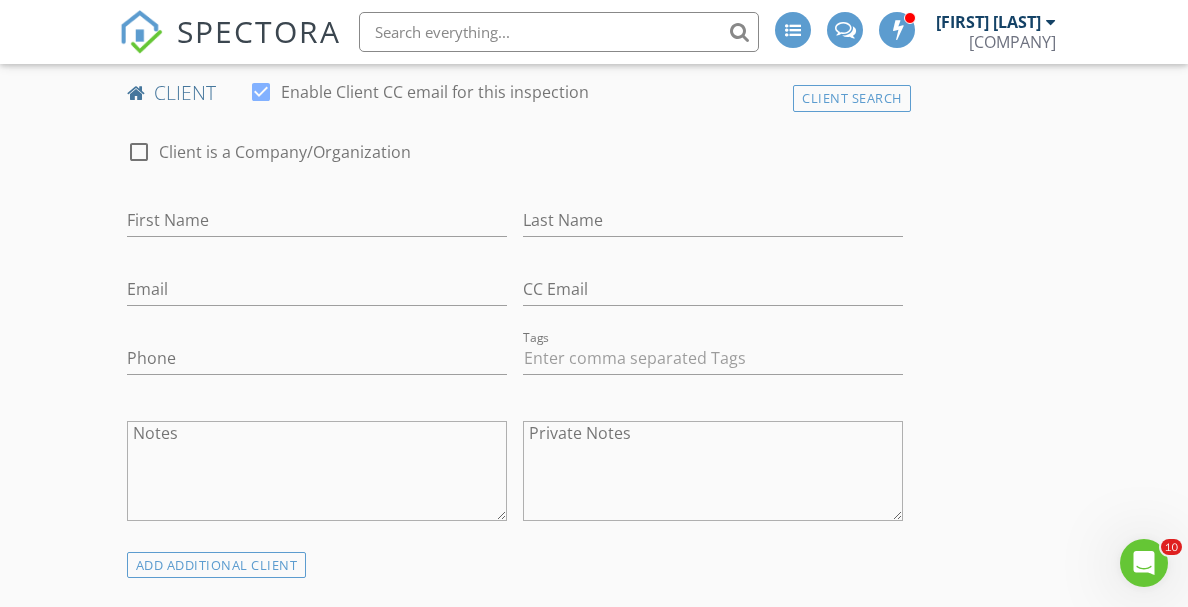 click on "First Name" at bounding box center (317, 230) 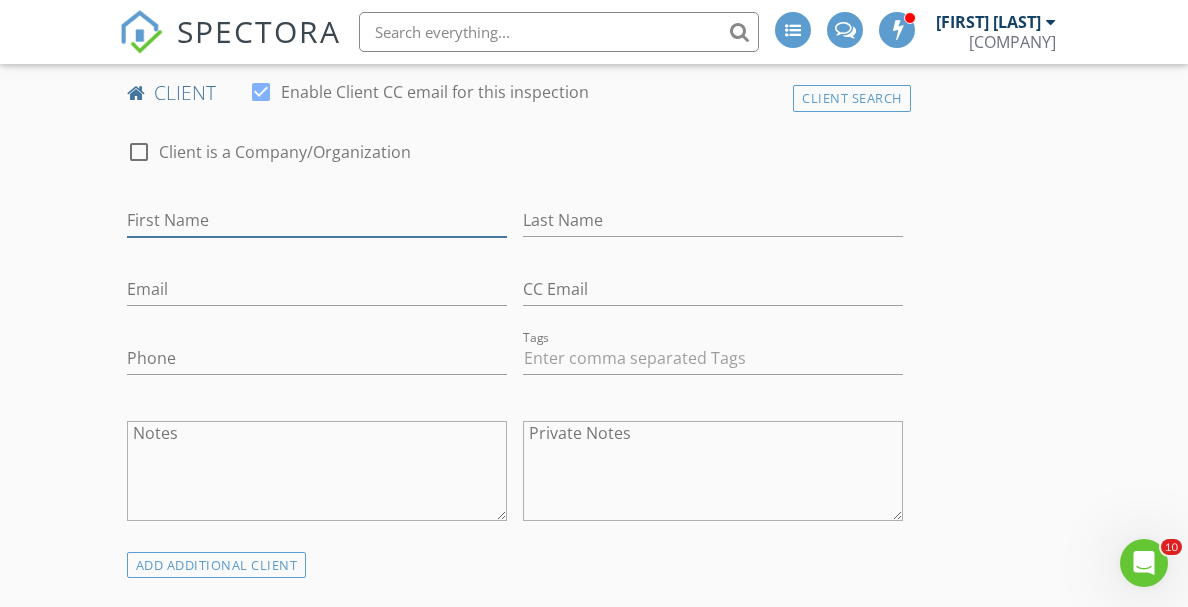 click on "First Name" at bounding box center [317, 220] 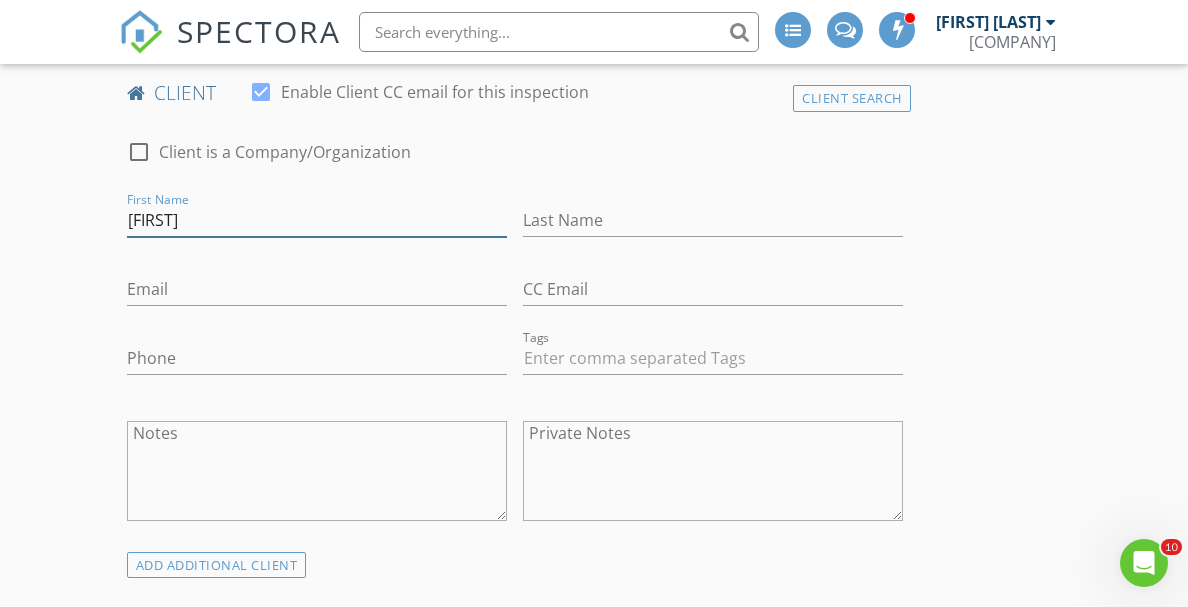 type on "[FIRST]" 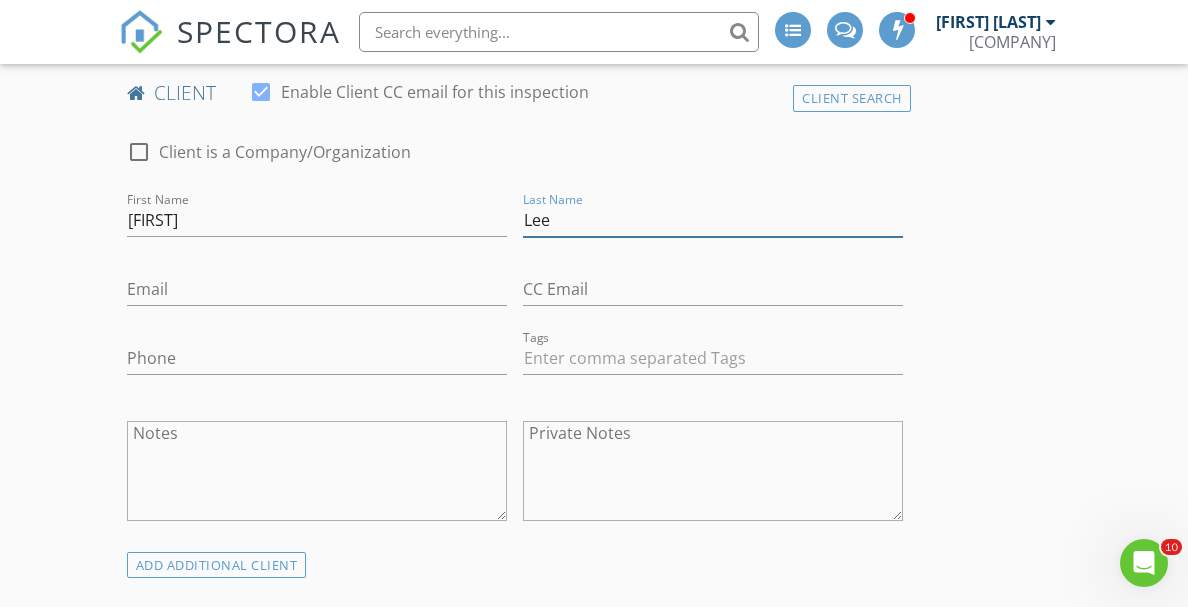 type on "Lee" 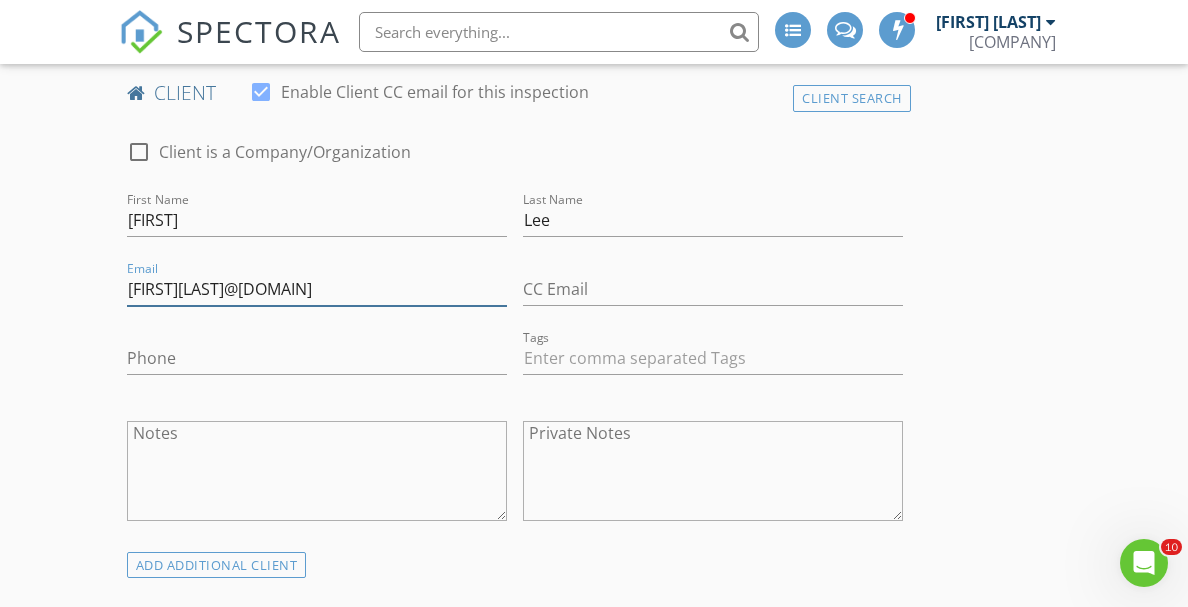 type on "[EMAIL]" 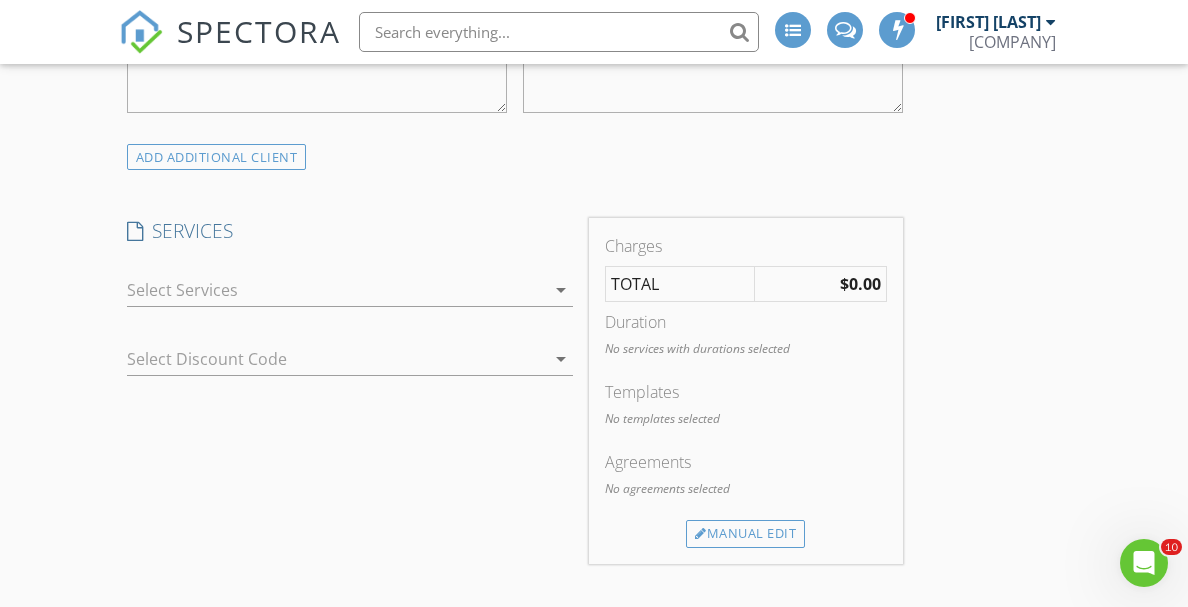 scroll, scrollTop: 1399, scrollLeft: 0, axis: vertical 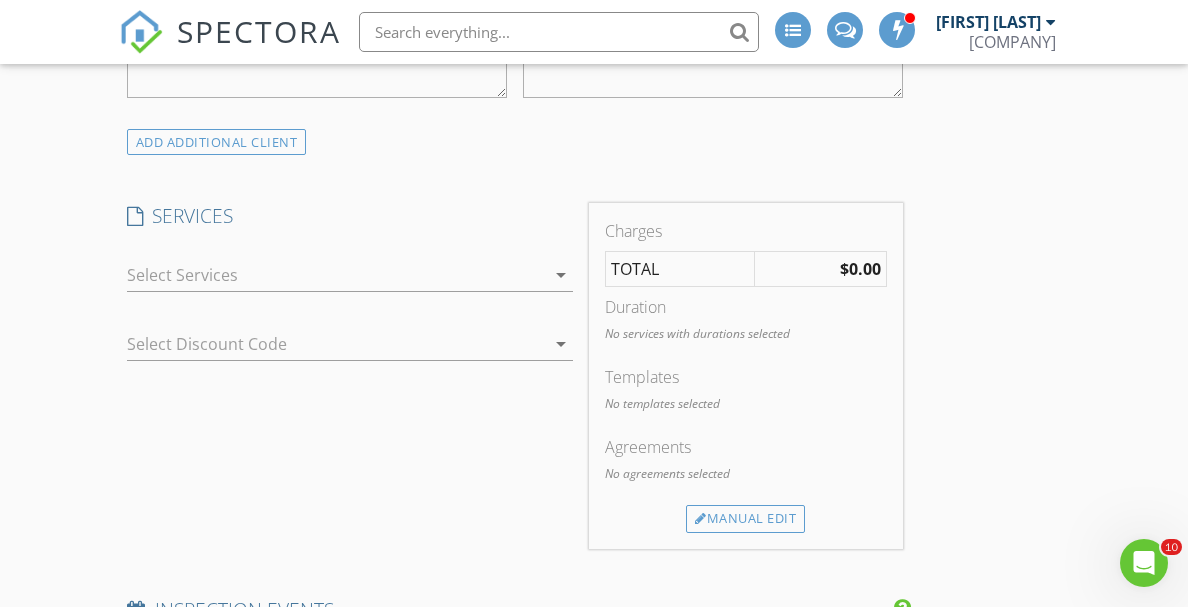 type on "[PHONE]" 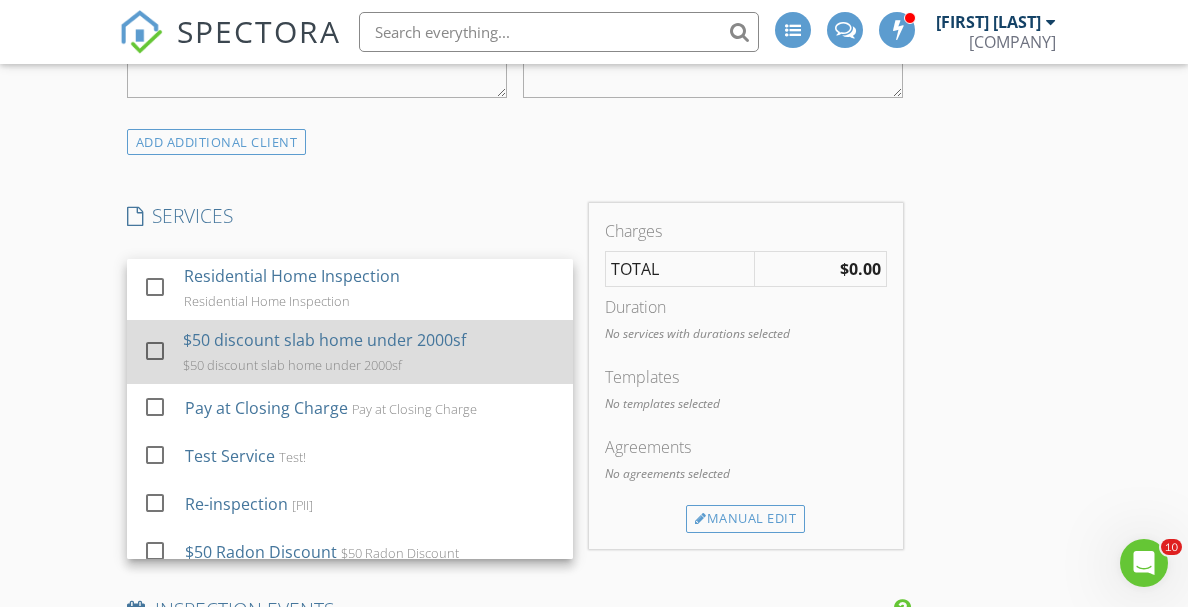 scroll, scrollTop: 0, scrollLeft: 0, axis: both 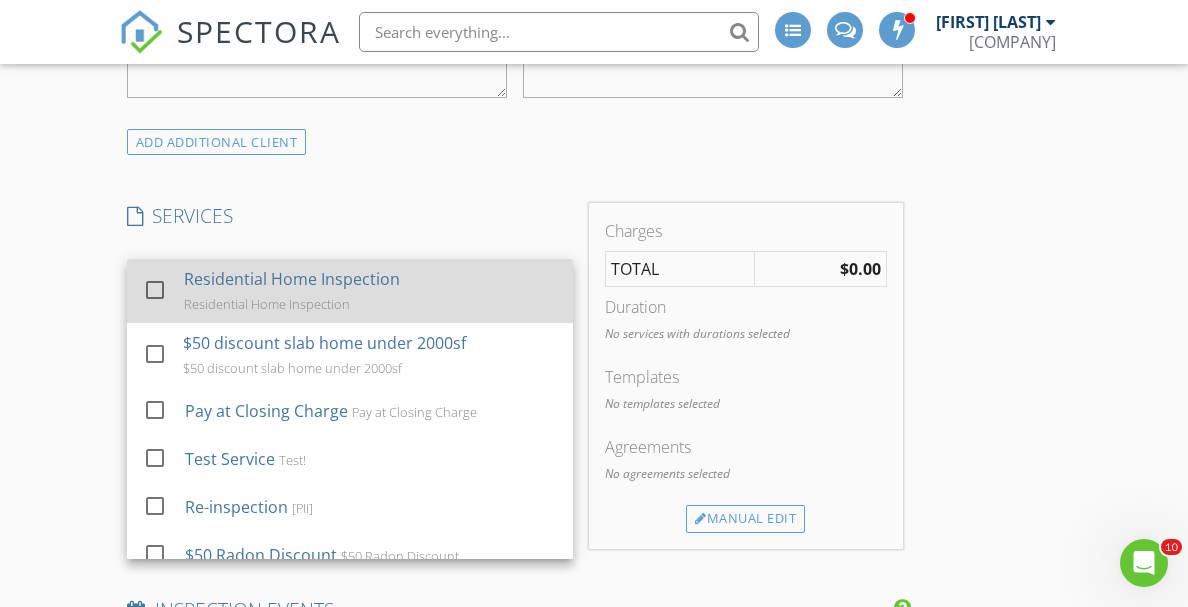 click at bounding box center [155, 290] 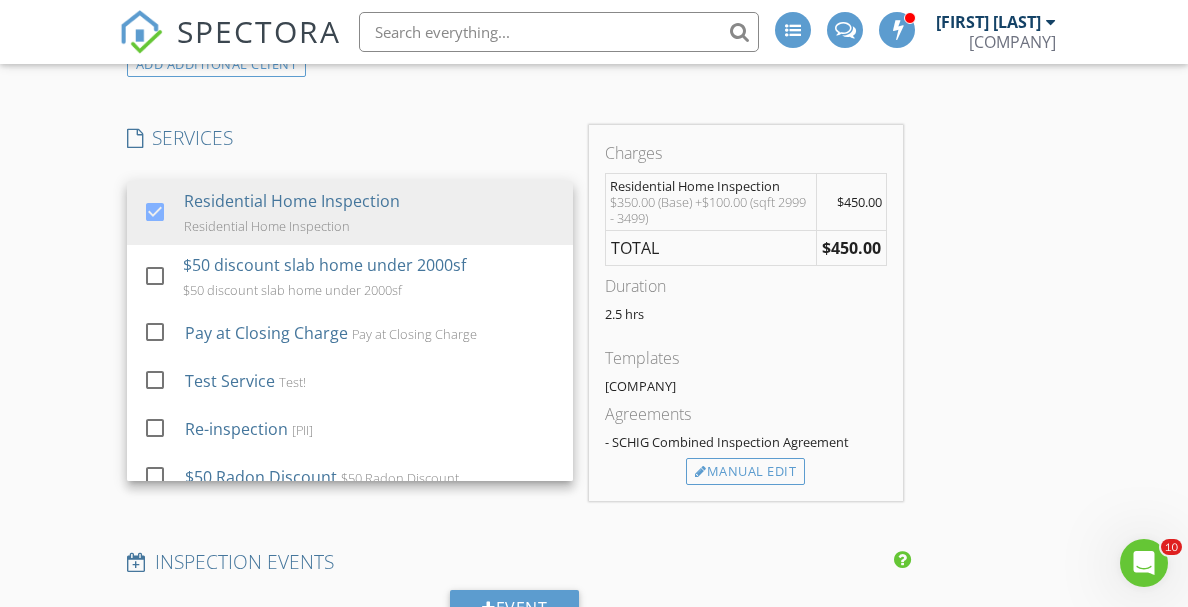 scroll, scrollTop: 1480, scrollLeft: 0, axis: vertical 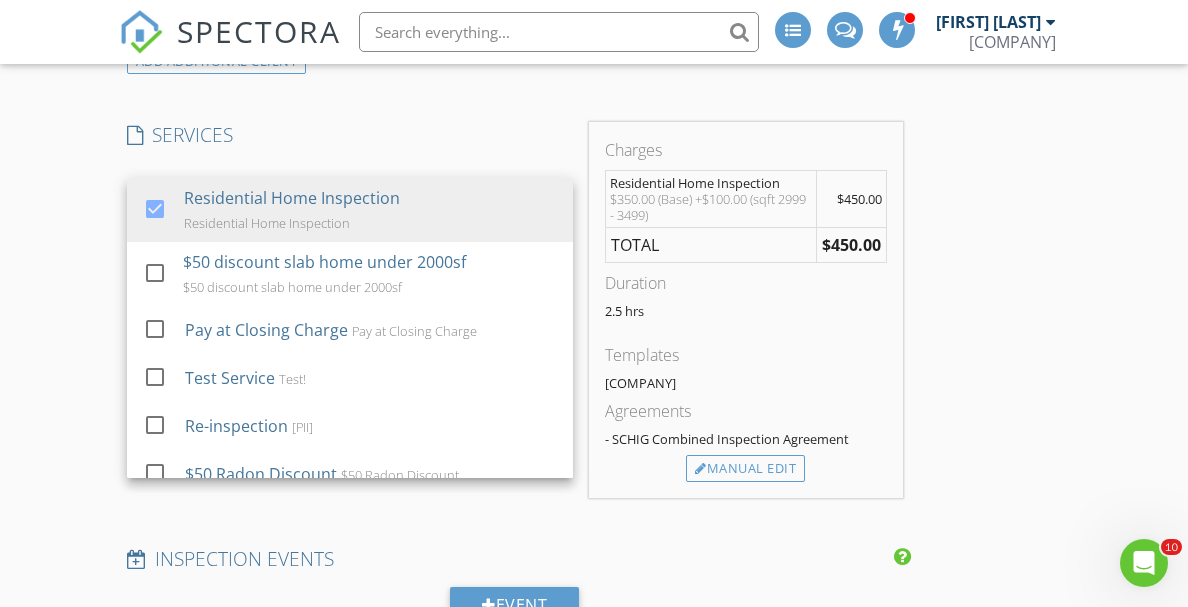 click on "SERVICES
check_box   Residential Home Inspection   Residential Home Inspection  check_box_outline_blank   $50 discount slab home under 2000sf   $50 discount slab home under 2000sf check_box_outline_blank   Pay at Closing Charge   Pay at Closing Charge check_box_outline_blank   Test Service   Test! check_box_outline_blank   Re-inspection   Re-inspection of the property check_box_outline_blank   $50 Radon Discount   $50 Radon Discount check_box_outline_blank   $50 Realtor Discount   $50 Realtor Discount check_box_outline_blank   $50 Multiple Services Discount   $50 Multiple Services Discount check_box_outline_blank   $50 Discount   $50 Discount check_box_outline_blank   $25 Discount   $25 Discount check_box_outline_blank   $75 Discount   $75 Discount check_box_outline_blank   Pre-drywall Inspection Discount   Pre-drywall Inspection Discount check_box_outline_blank   Stand alone Radon test   Stand alone radon test check_box_outline_blank     check_box_outline_blank" at bounding box center [350, 310] 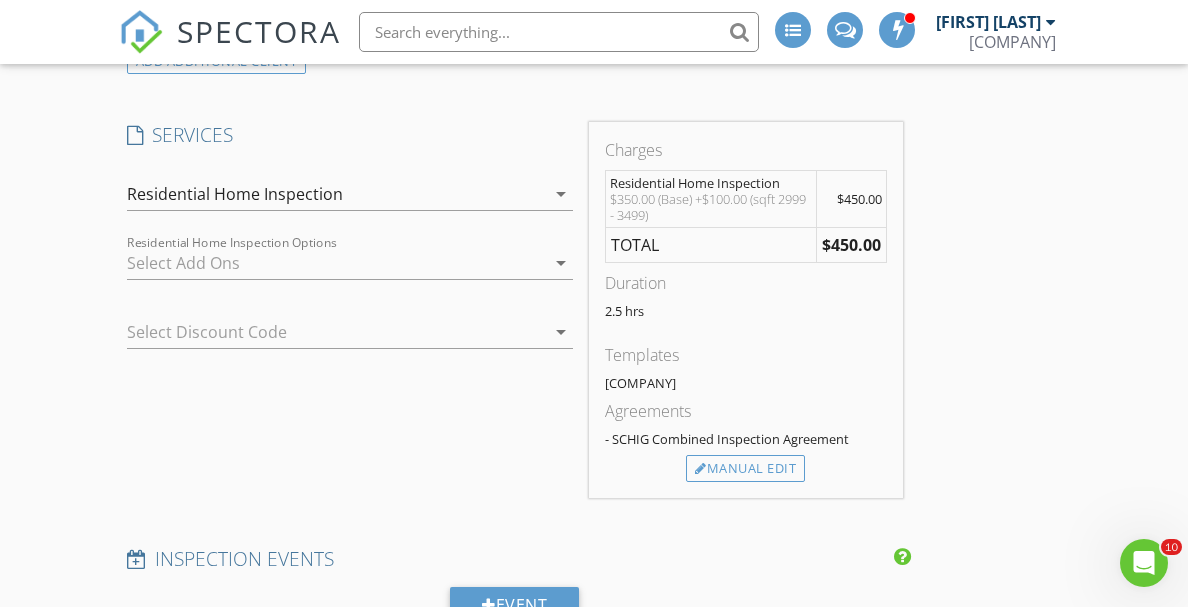 click at bounding box center [336, 263] 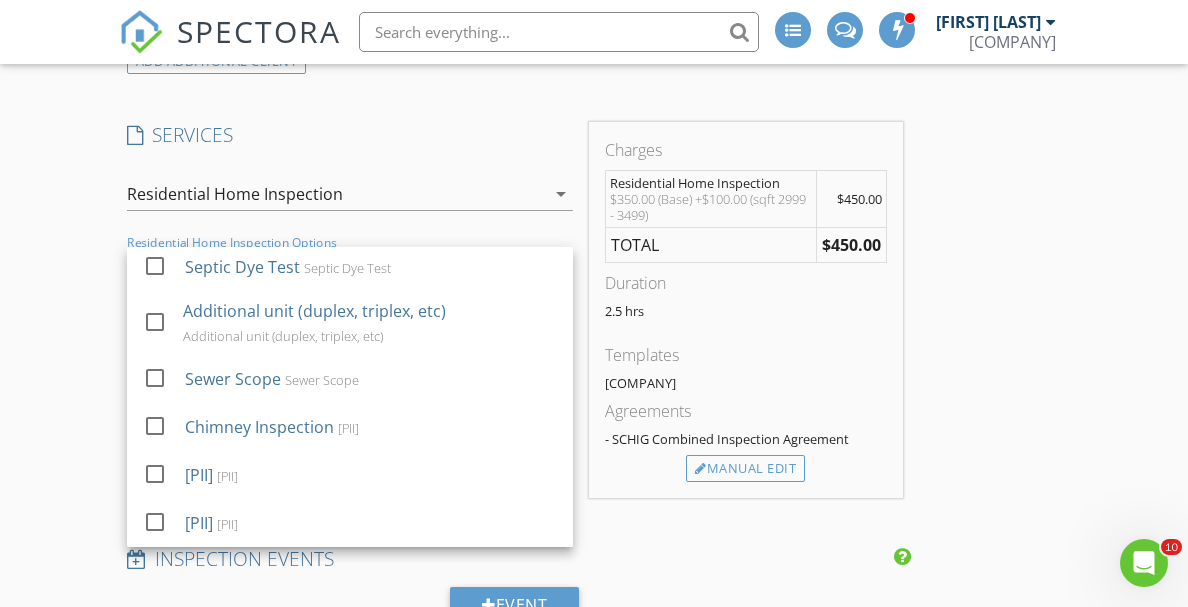 scroll, scrollTop: 692, scrollLeft: 0, axis: vertical 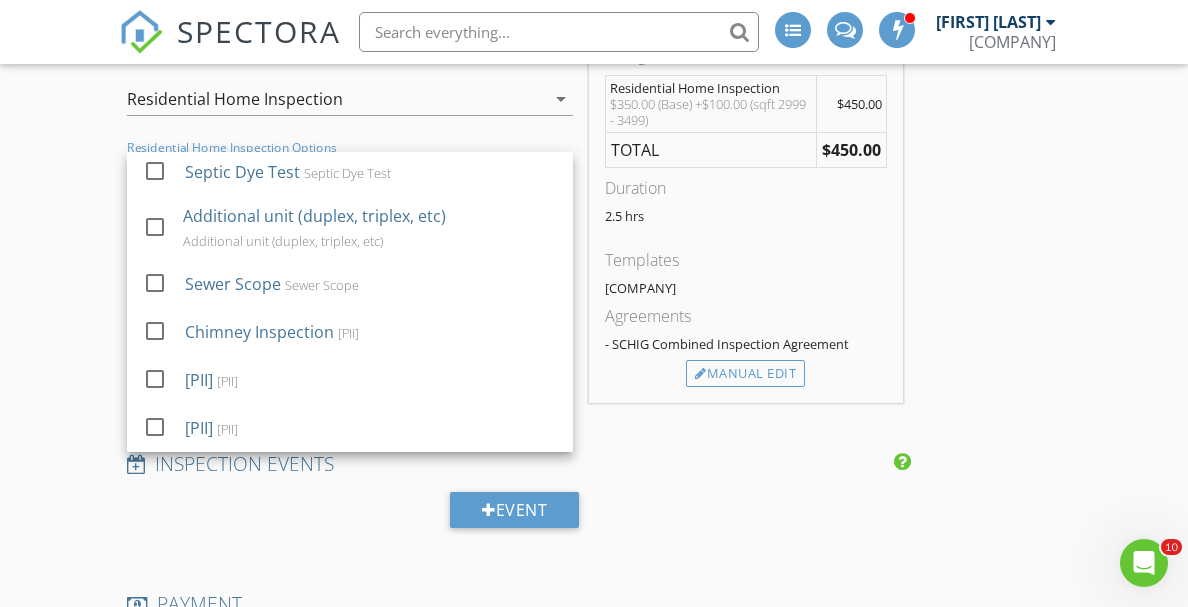 click at bounding box center [350, 130] 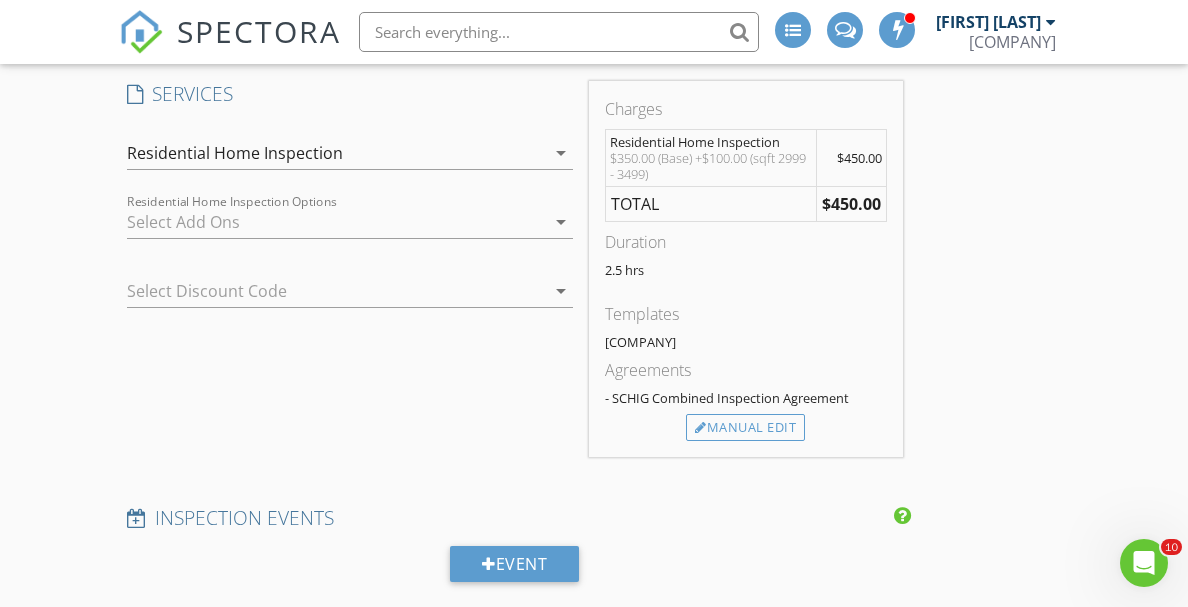 scroll, scrollTop: 1519, scrollLeft: 0, axis: vertical 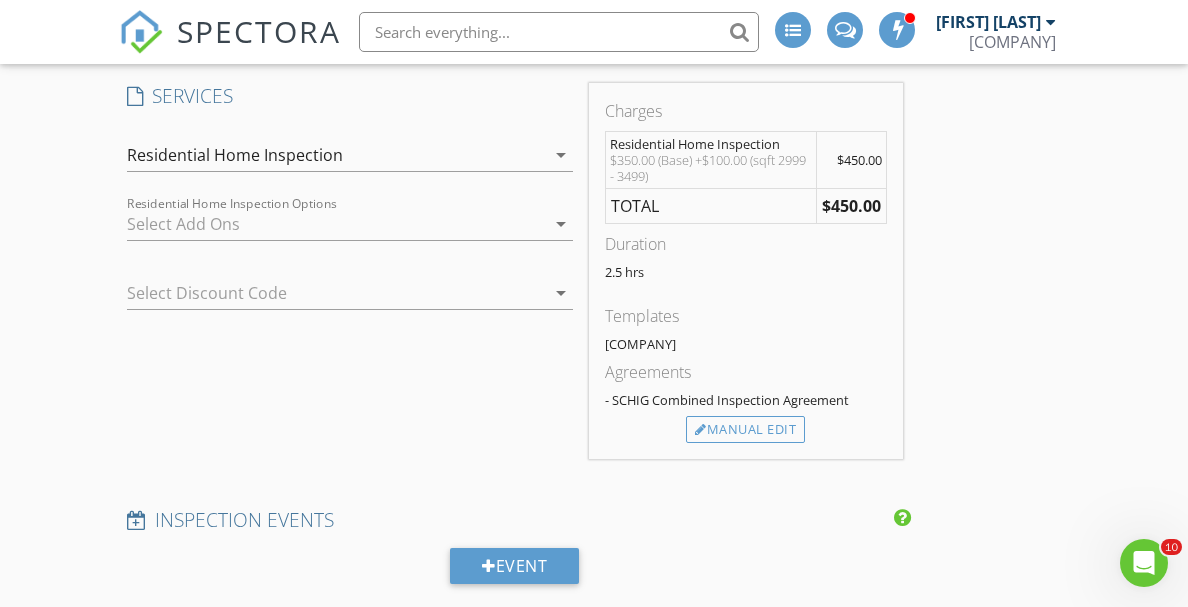 click on "arrow_drop_down" at bounding box center [561, 155] 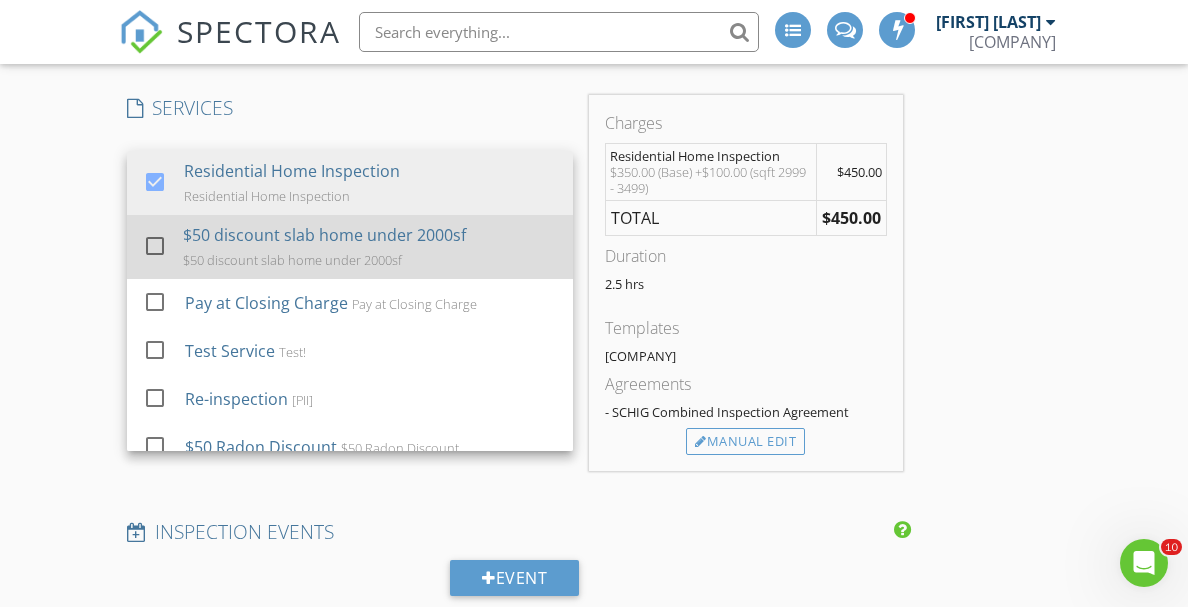 scroll, scrollTop: 1508, scrollLeft: 0, axis: vertical 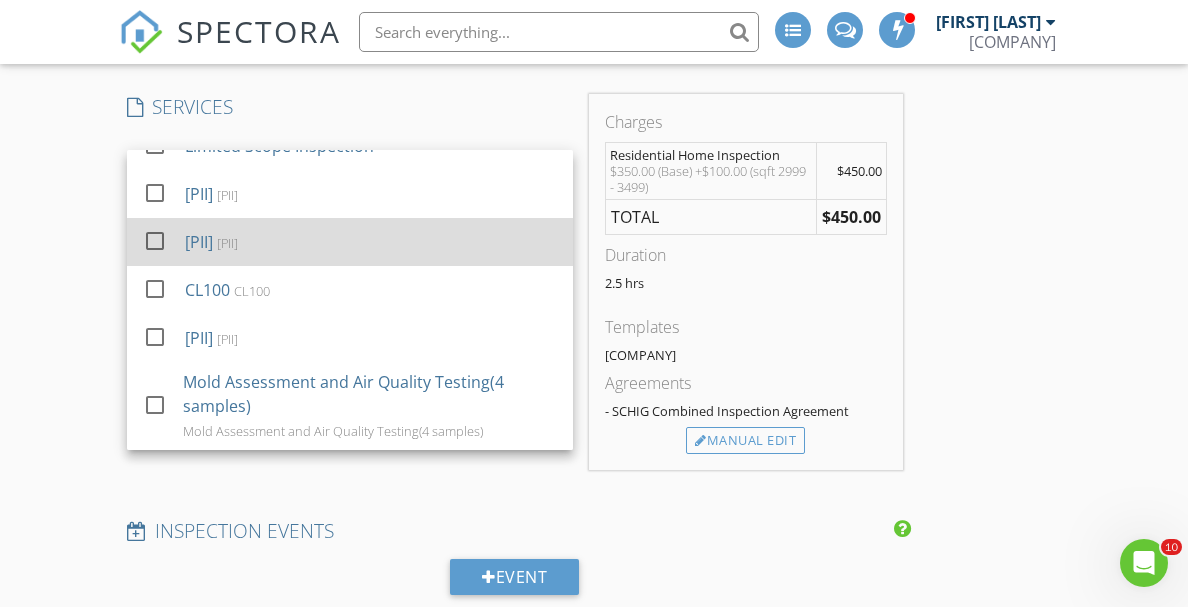 click at bounding box center (155, 241) 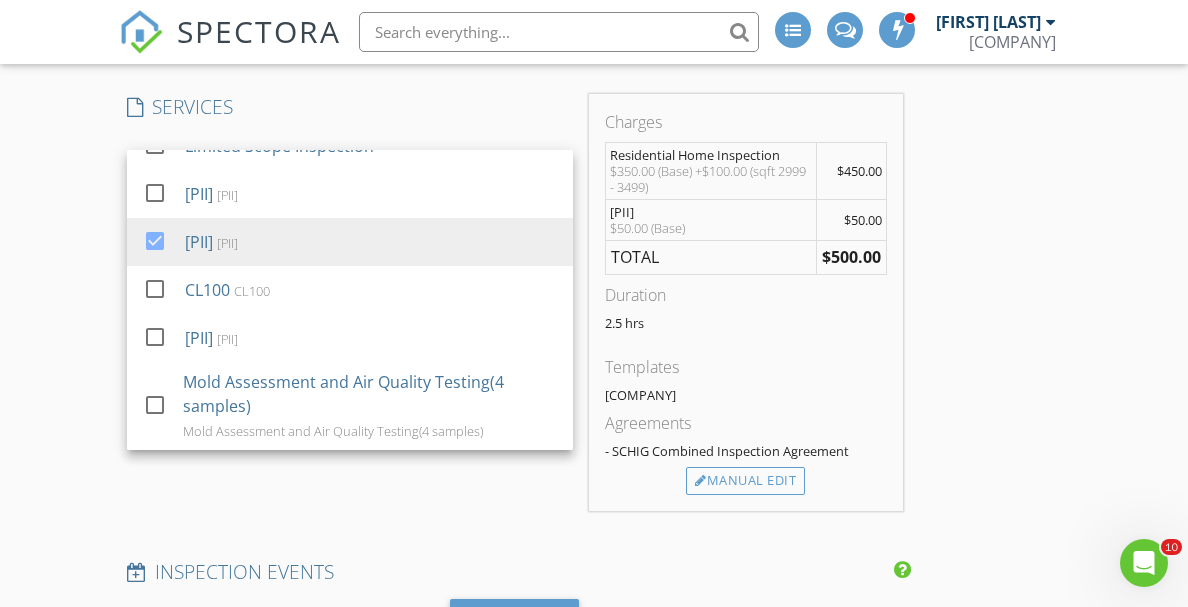 click on "SERVICES
check_box   Residential Home Inspection   Residential Home Inspection  check_box_outline_blank   $50 discount slab home under 2000sf   $50 discount slab home under 2000sf check_box_outline_blank   Pay at Closing Charge   Pay at Closing Charge check_box_outline_blank   Test Service   Test! check_box_outline_blank   Re-inspection   Re-inspection of the property check_box_outline_blank   $50 Radon Discount   $50 Radon Discount check_box_outline_blank   $50 Realtor Discount   $50 Realtor Discount check_box_outline_blank   $50 Multiple Services Discount   $50 Multiple Services Discount check_box_outline_blank   $50 Discount   $50 Discount check_box_outline_blank   $25 Discount   $25 Discount check_box_outline_blank   $75 Discount   $75 Discount check_box_outline_blank   Pre-drywall Inspection Discount   Pre-drywall Inspection Discount check_box_outline_blank   Stand alone Radon test   Stand alone radon test check_box_outline_blank     check_box_outline_blank" at bounding box center (350, 302) 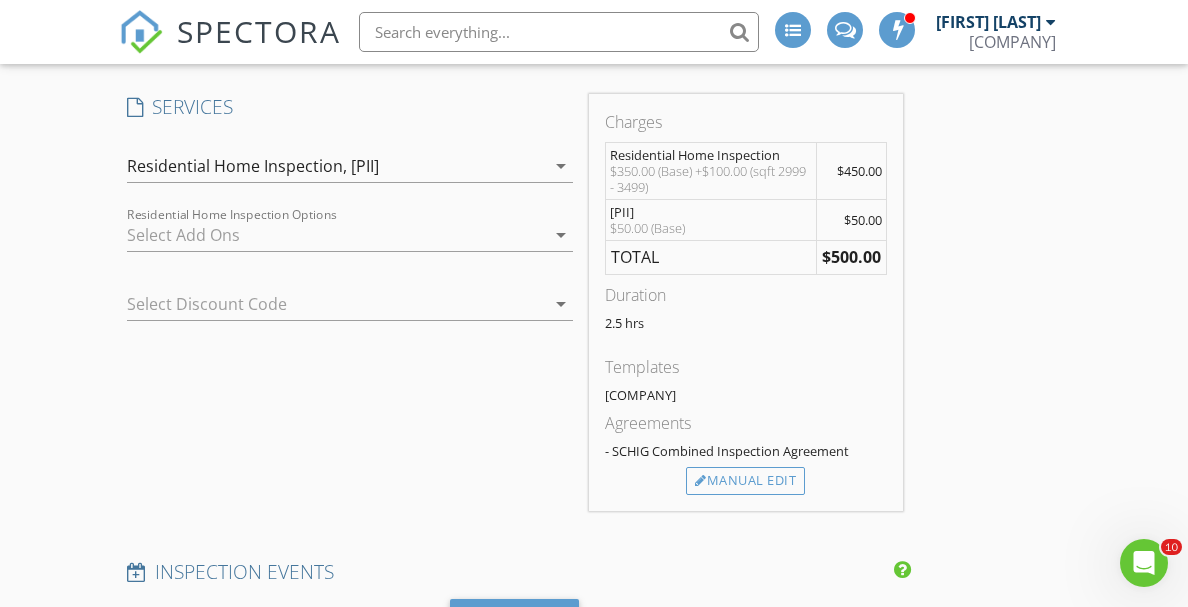 click at bounding box center (322, 304) 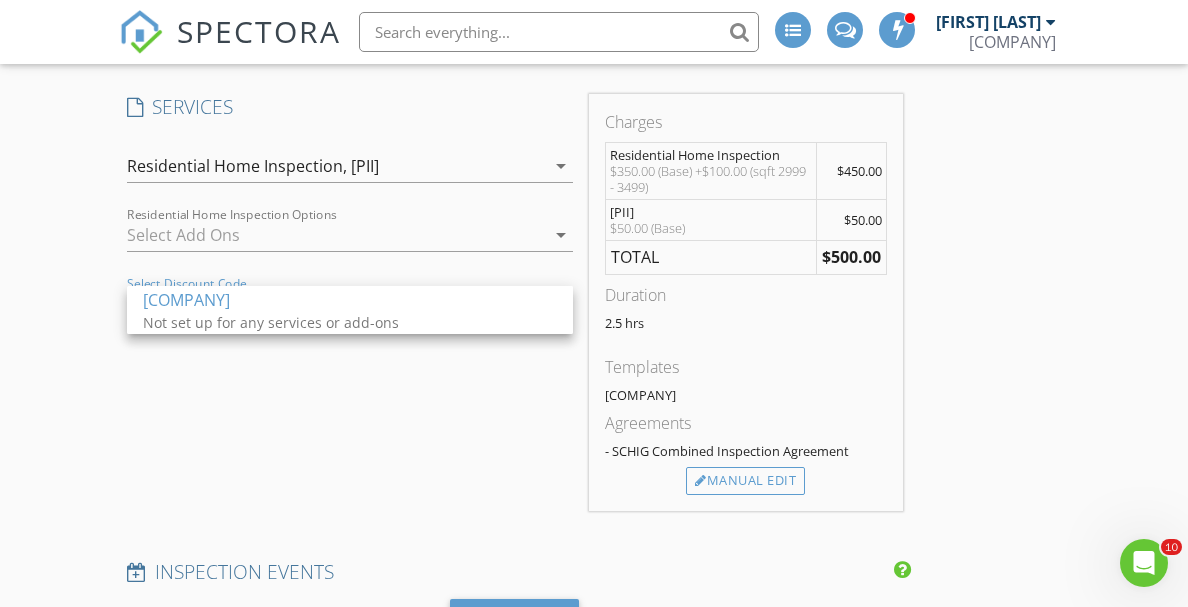 click on "arrow_drop_down" at bounding box center [561, 235] 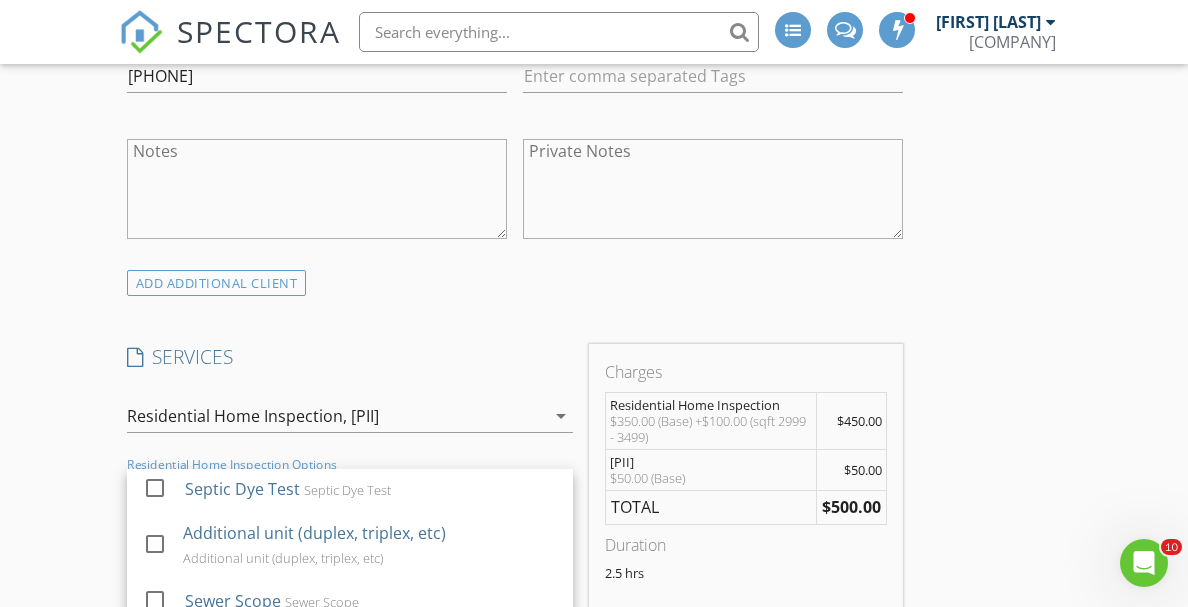 scroll, scrollTop: 1251, scrollLeft: 0, axis: vertical 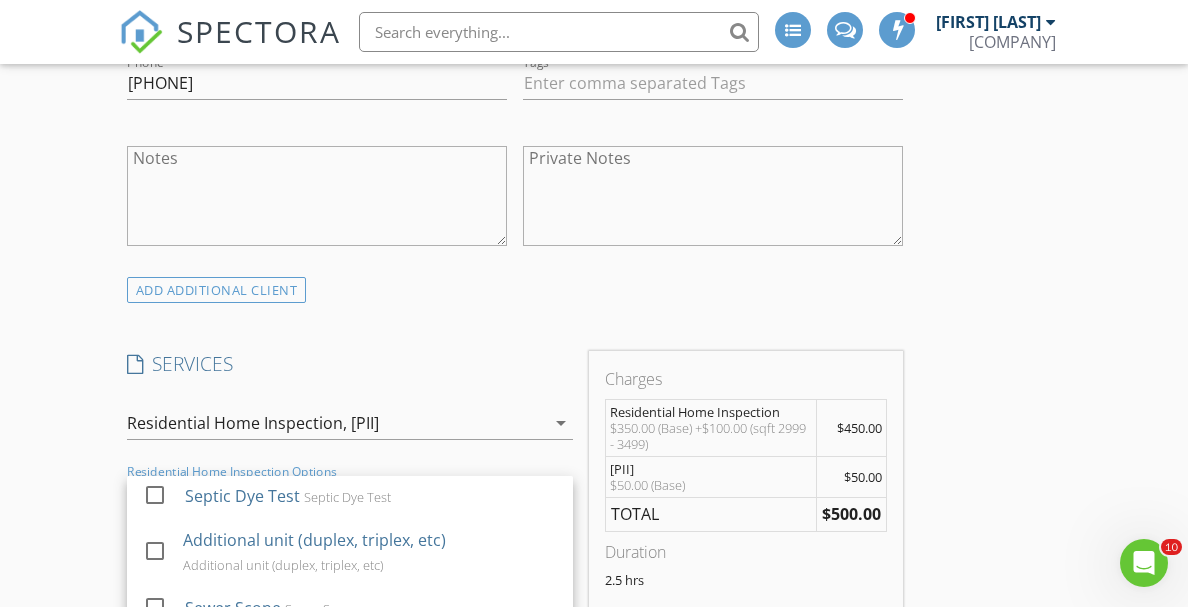 click on "SERVICES
check_box   Residential Home Inspection   Residential Home Inspection  check_box_outline_blank   $50 discount slab home under 2000sf   $50 discount slab home under 2000sf check_box_outline_blank   Pay at Closing Charge   Pay at Closing Charge check_box_outline_blank   Test Service   Test! check_box_outline_blank   Re-inspection   Re-inspection of the property check_box_outline_blank   $50 Radon Discount   $50 Radon Discount check_box_outline_blank   $50 Realtor Discount   $50 Realtor Discount check_box_outline_blank   $50 Multiple Services Discount   $50 Multiple Services Discount check_box_outline_blank   $50 Discount   $50 Discount check_box_outline_blank   $25 Discount   $25 Discount check_box_outline_blank   $75 Discount   $75 Discount check_box_outline_blank   Pre-drywall Inspection Discount   Pre-drywall Inspection Discount check_box_outline_blank   Stand alone Radon test   Stand alone radon test check_box_outline_blank     check_box_outline_blank" at bounding box center (350, 559) 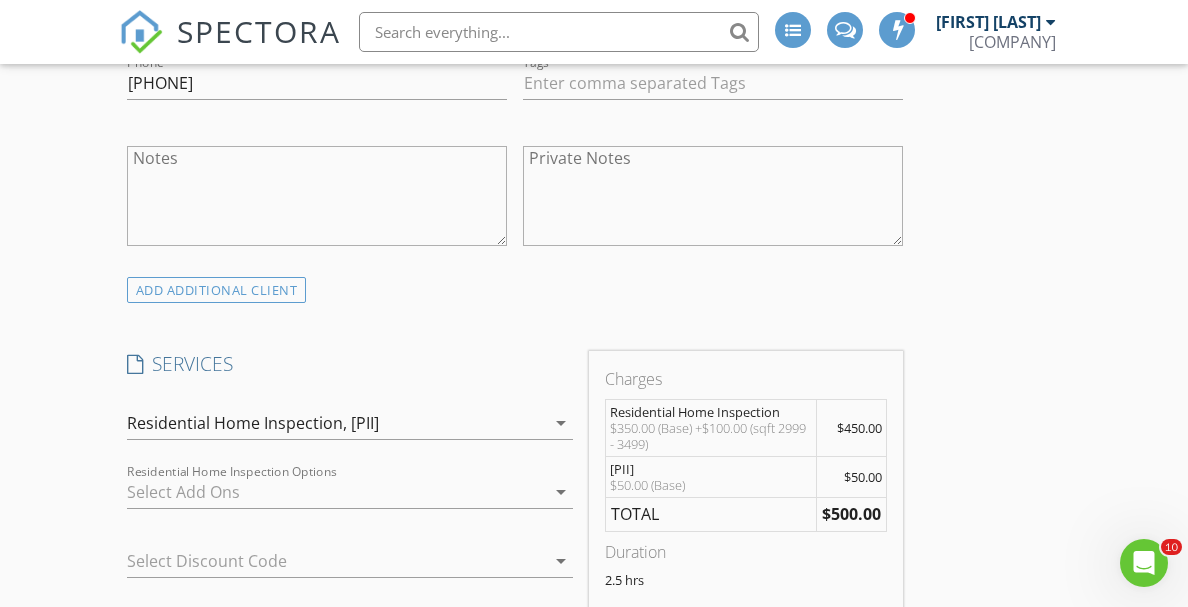click at bounding box center [336, 492] 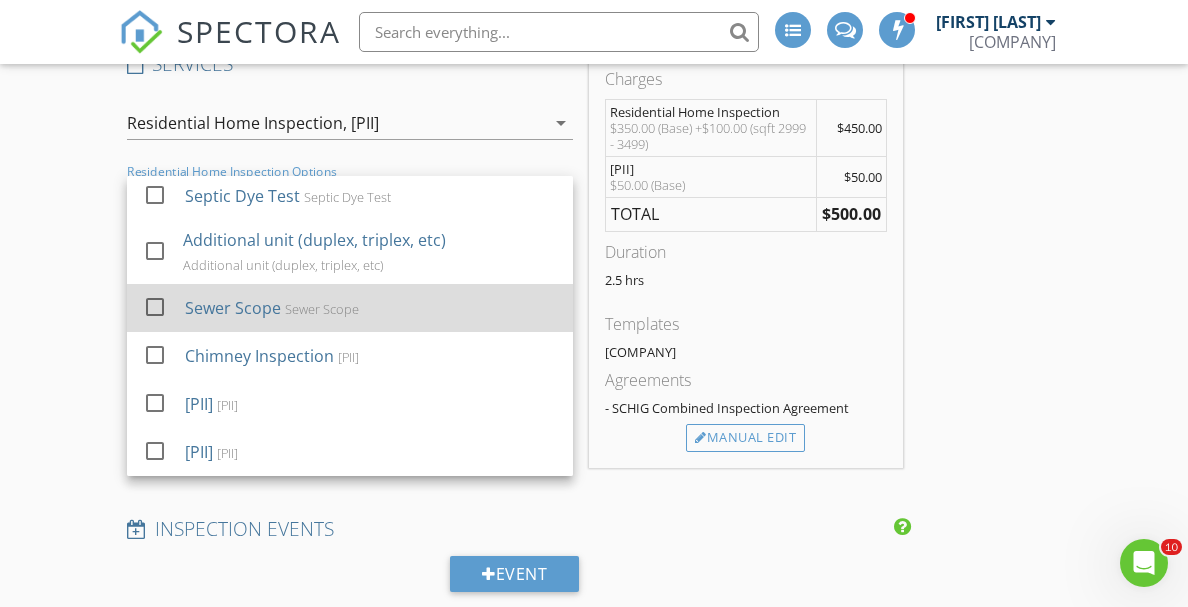 scroll, scrollTop: 1544, scrollLeft: 0, axis: vertical 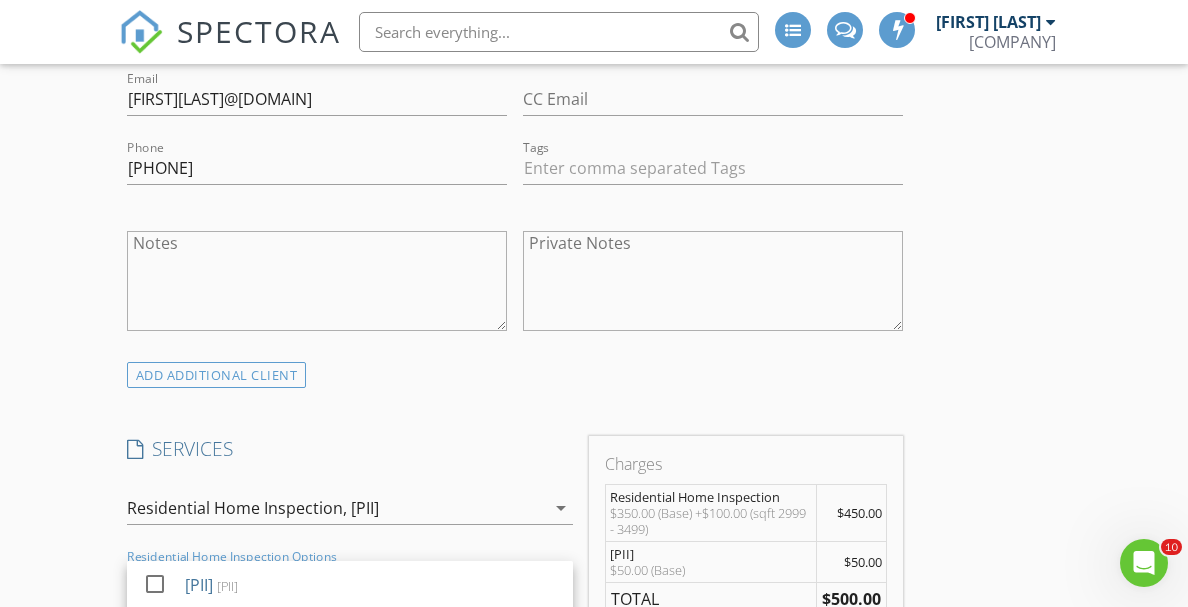 click on "New Inspection              INSPECTOR    Justin Einhorn
Date/Time
08/04/2025 1:00 PM
Location
Address Search       Address 5655 State Rd S-42-1890   Unit   City Chesnee   State SC   Zip 29323   County Spartanburg     Square Feet 3150   Year Built 2023   Foundation Crawlspace arrow_drop_down     Justin Einhorn     45.3 miles     (an hour)
client
check_box Enable Client CC email for this inspection   Client Search     check_box_outline_blank Client is a Company/Organization     First Name Dustin   Last Name Lee   Email dustinjasperlee@gmail.com   CC Email   Phone 828-361-7715         Tags         Notes   Private Notes
ADD ADDITIONAL client
SERVICES
check_box   Residential Home Inspection   Residential Home Inspection  check_box_outline_blank   $50 discount slab home under 2000sf   check_box_outline_blank" at bounding box center [594, 949] 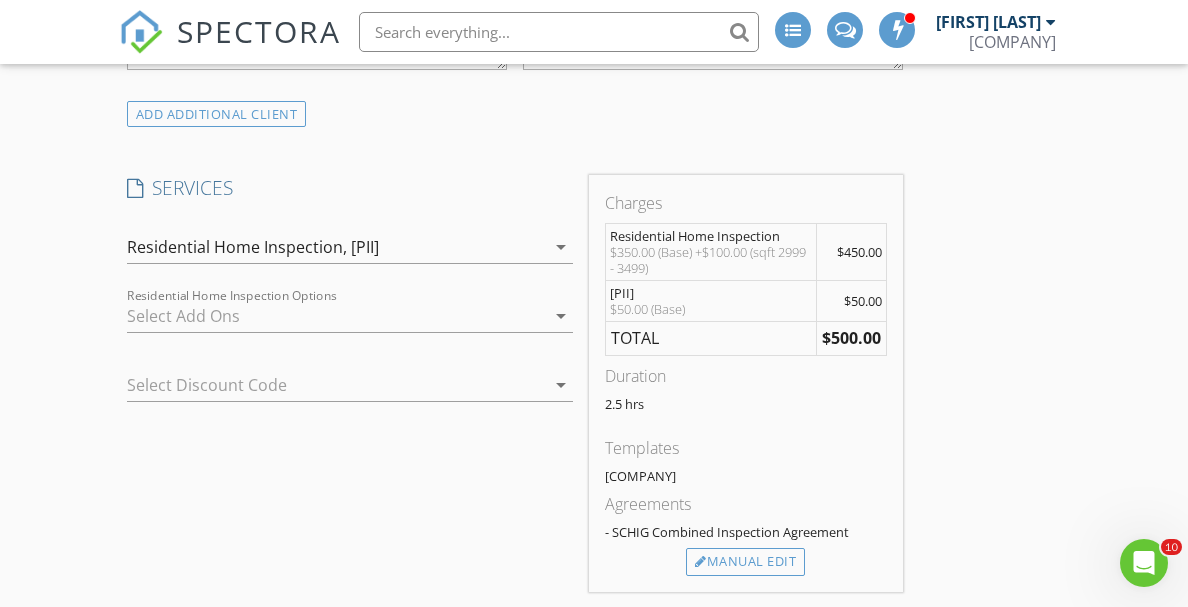 scroll, scrollTop: 1438, scrollLeft: 0, axis: vertical 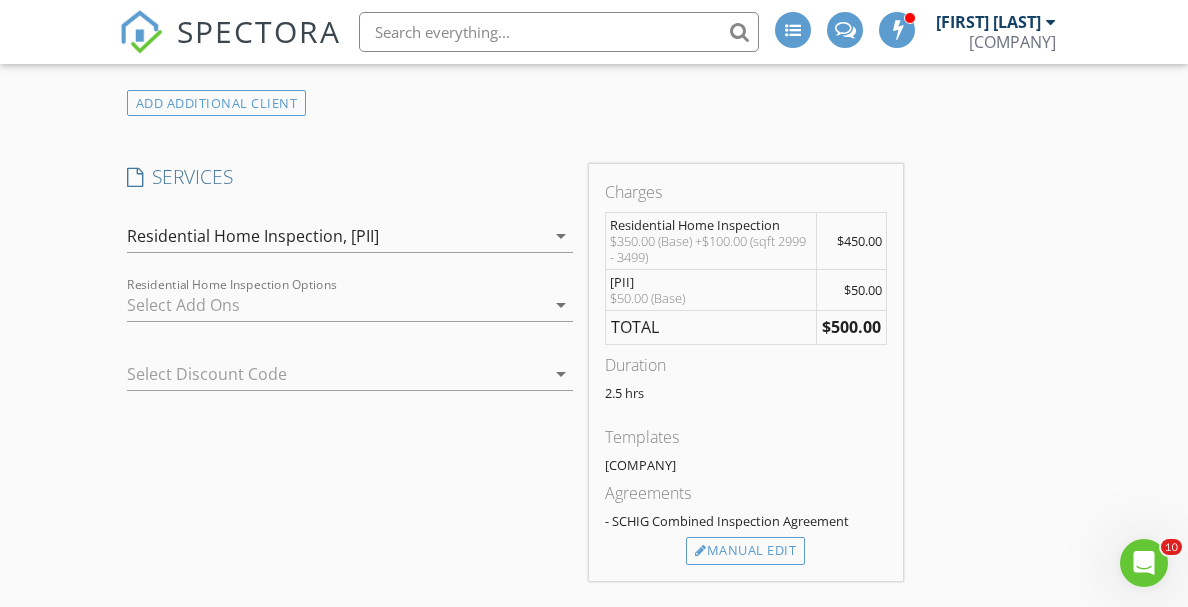 click on "Additional Mileage" at bounding box center [365, 236] 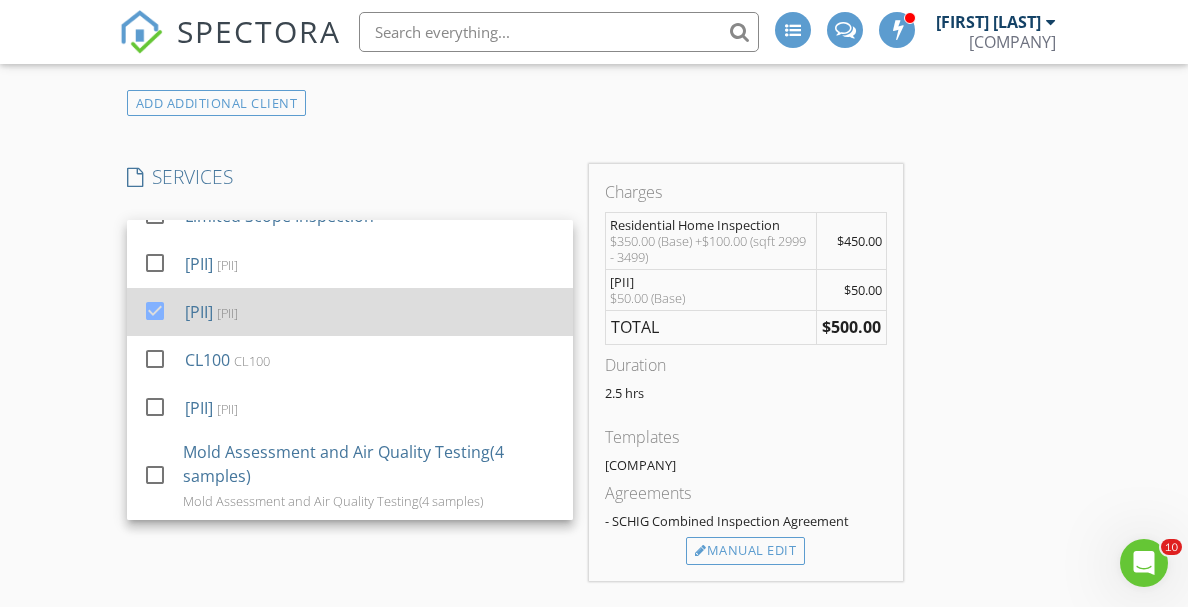 scroll, scrollTop: 1012, scrollLeft: 0, axis: vertical 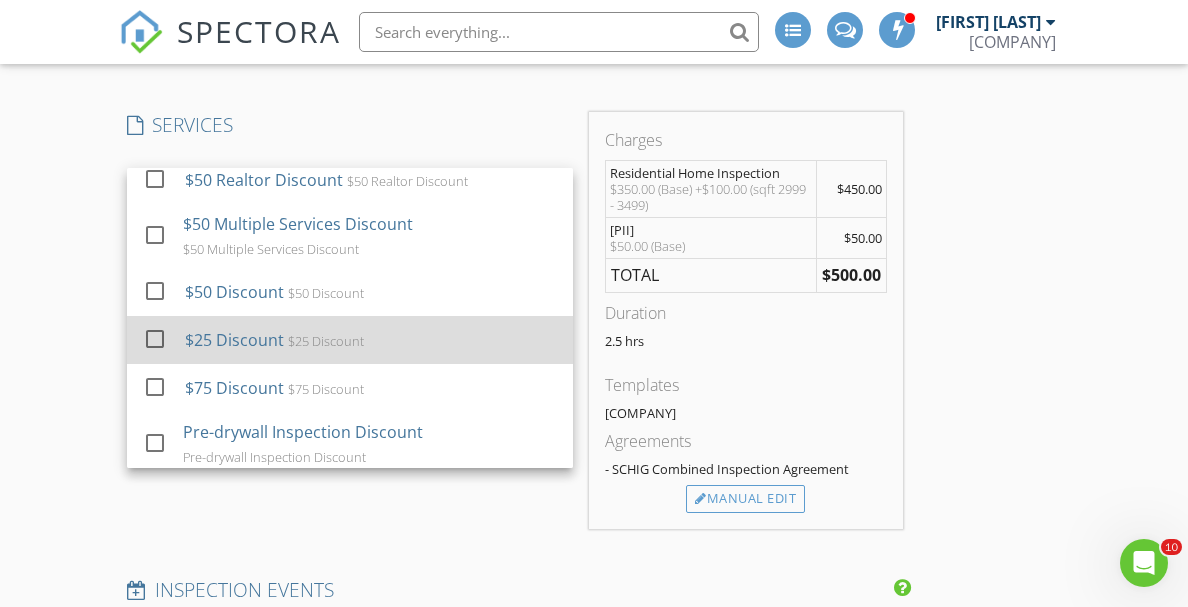 click at bounding box center [155, 339] 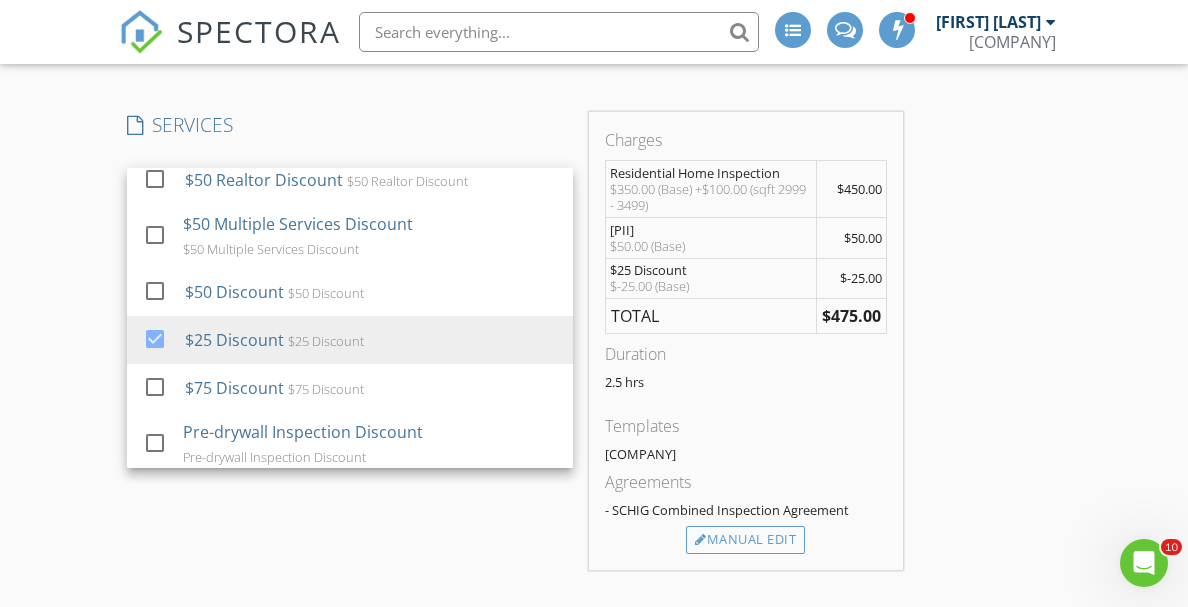 click on "New Inspection              INSPECTOR    Justin Einhorn
Date/Time
08/04/2025 1:00 PM
Location
Address Search       Address 5655 State Rd S-42-1890   Unit   City Chesnee   State SC   Zip 29323   County Spartanburg     Square Feet 3150   Year Built 2023   Foundation Crawlspace arrow_drop_down     Justin Einhorn     45.3 miles     (an hour)
client
check_box Enable Client CC email for this inspection   Client Search     check_box_outline_blank Client is a Company/Organization     First Name Dustin   Last Name Lee   Email dustinjasperlee@gmail.com   CC Email   Phone 828-361-7715         Tags         Notes   Private Notes
ADD ADDITIONAL client
SERVICES
check_box   Residential Home Inspection   Residential Home Inspection  check_box_outline_blank   $50 discount slab home under 2000sf   check_box_outline_blank" at bounding box center (594, 646) 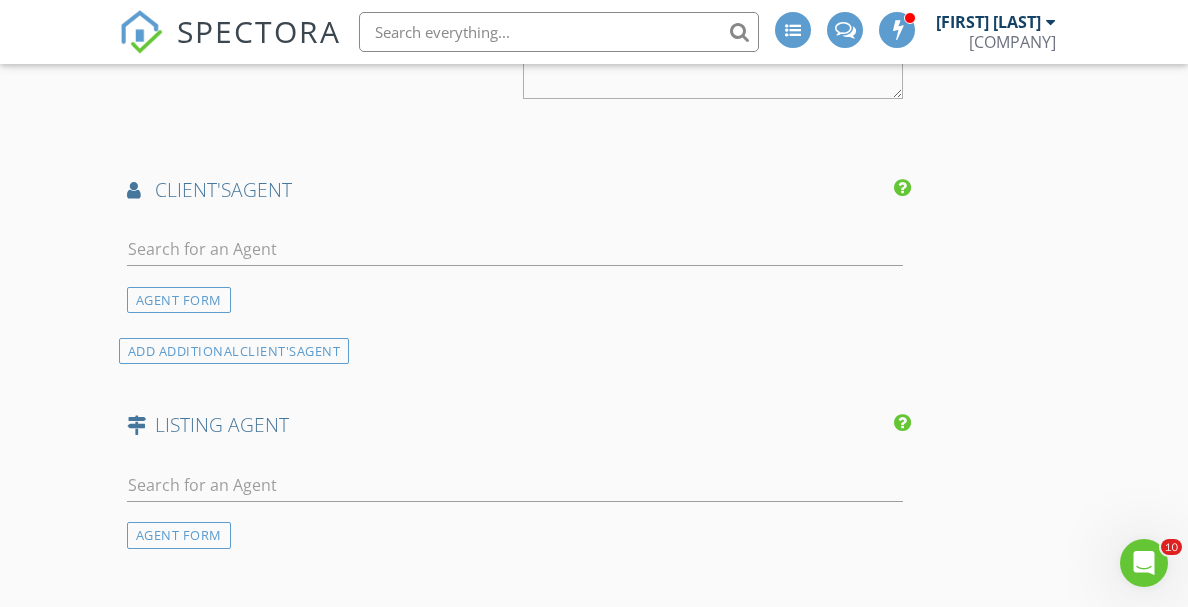 scroll, scrollTop: 2316, scrollLeft: 0, axis: vertical 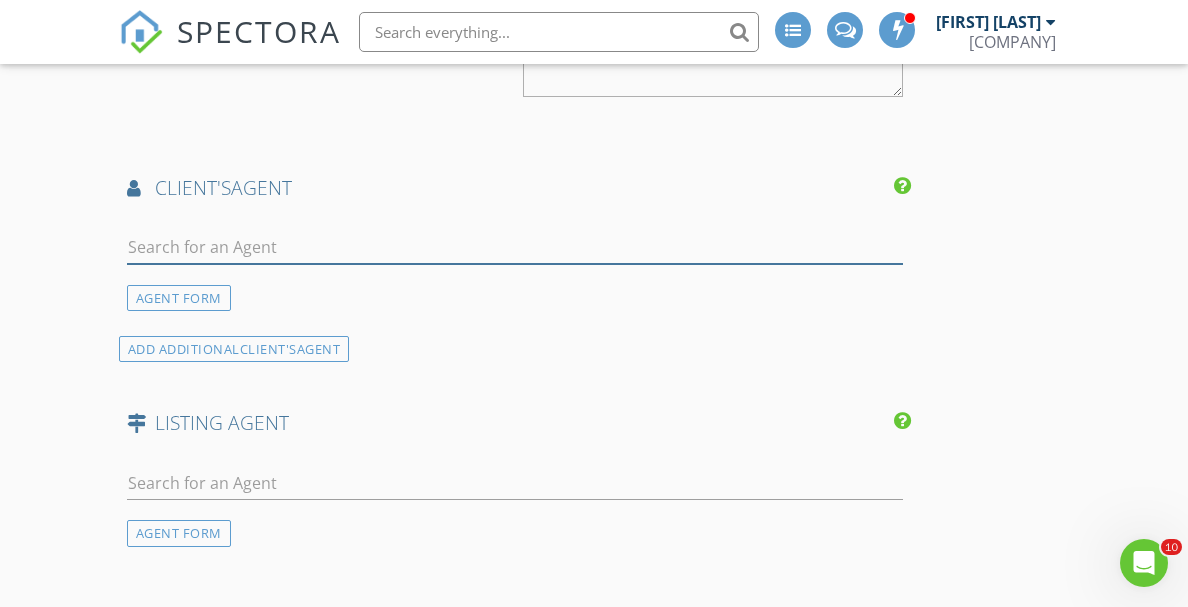 click at bounding box center [515, 247] 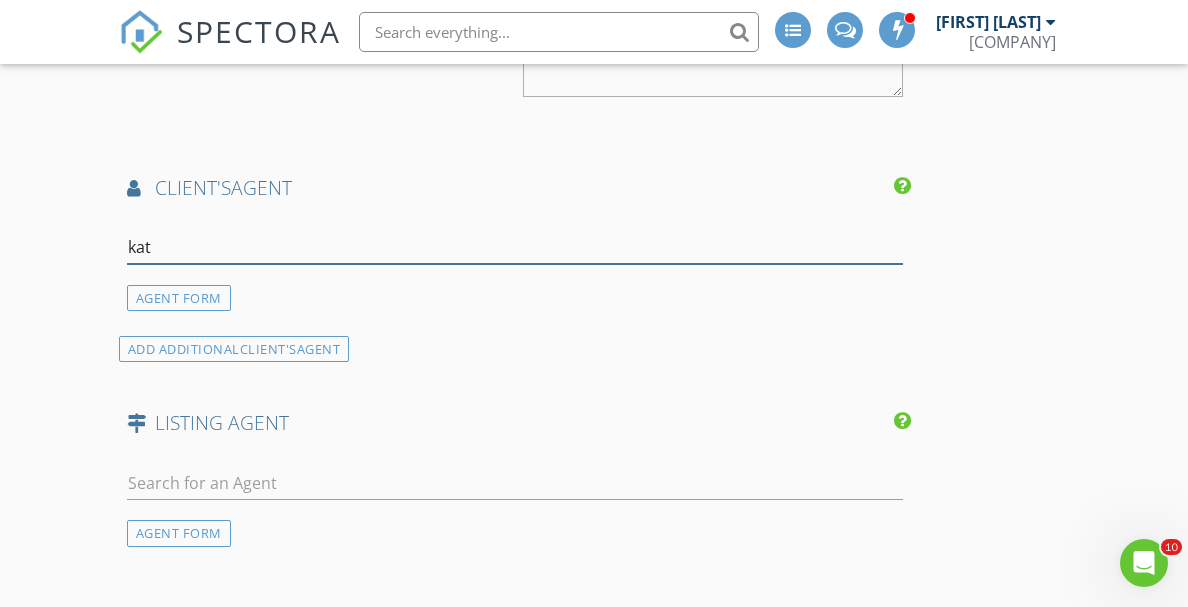 type on "kate" 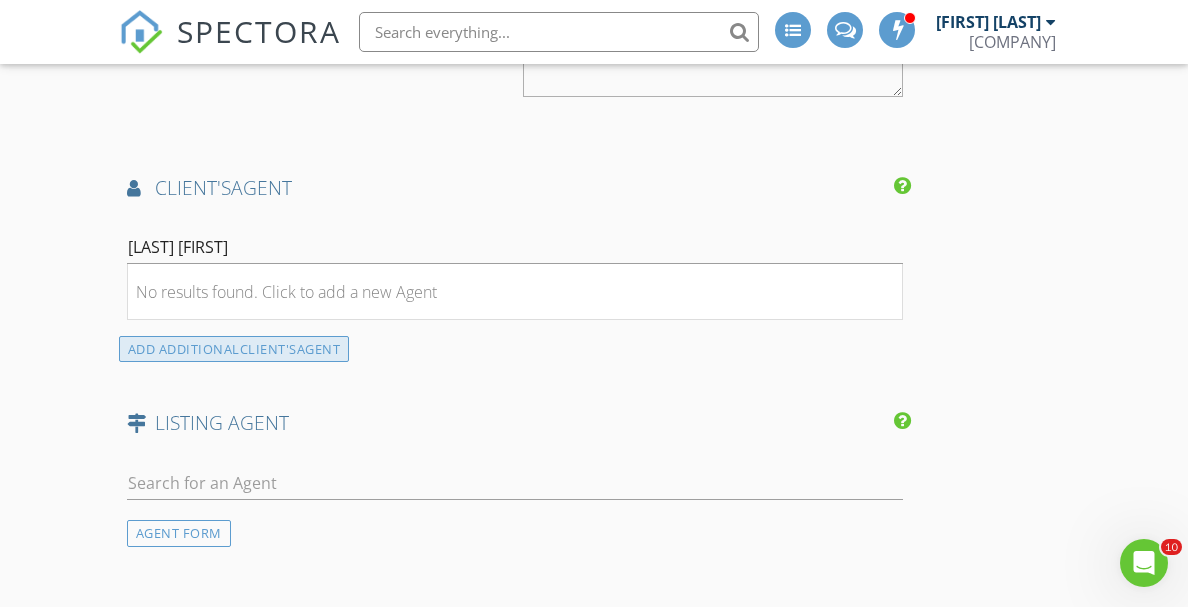 click on "client's" at bounding box center (268, 349) 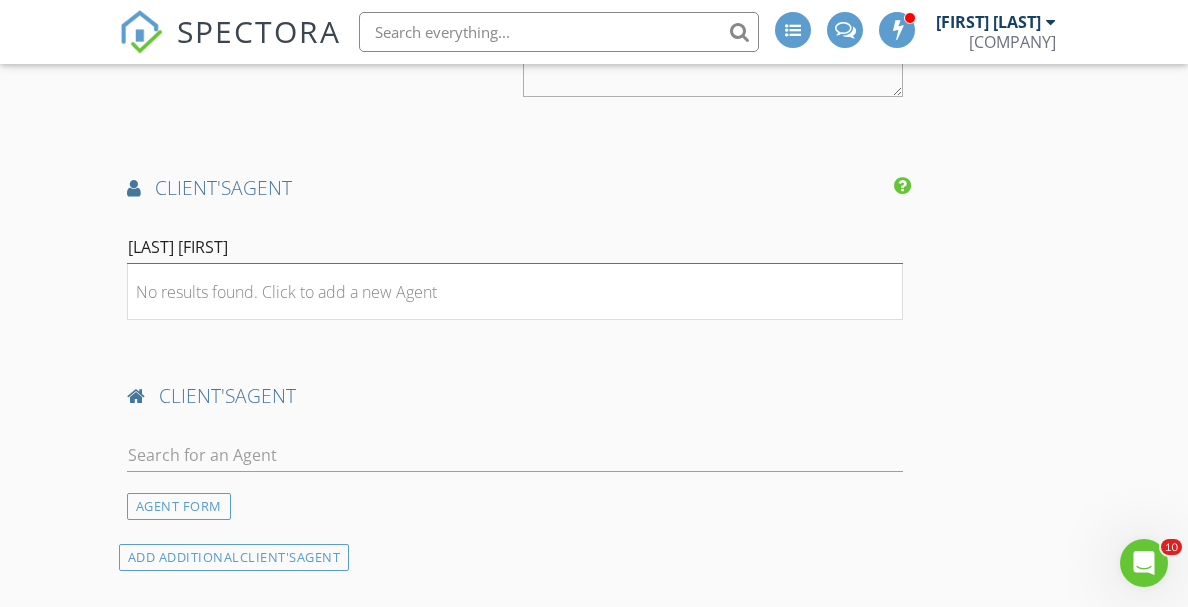 click on "Kate Ni" at bounding box center (515, 247) 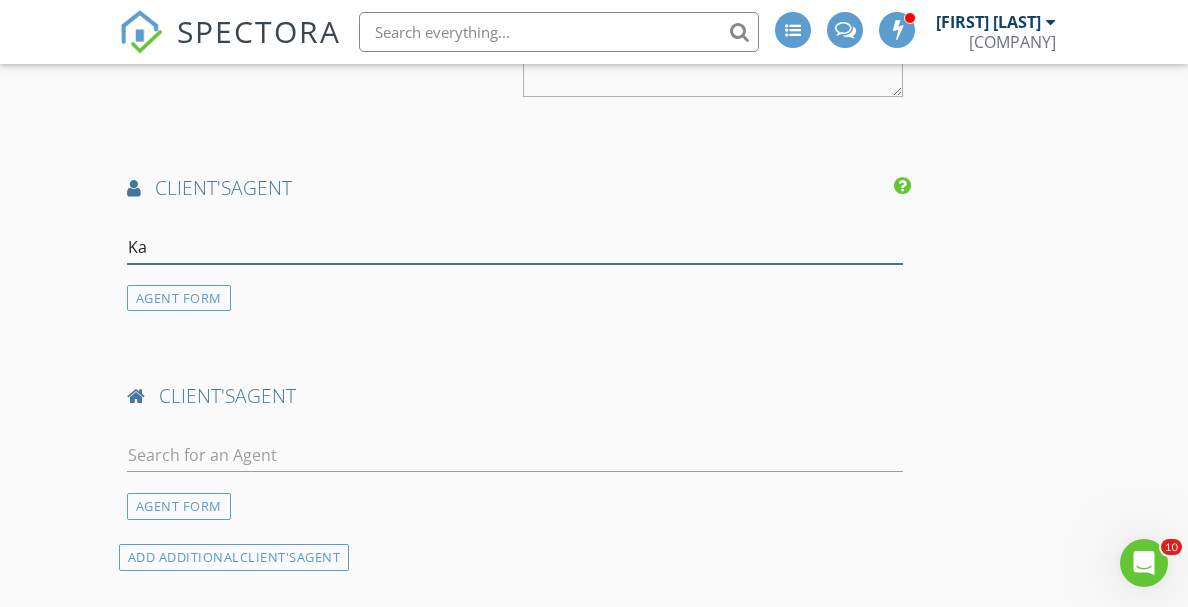 type on "K" 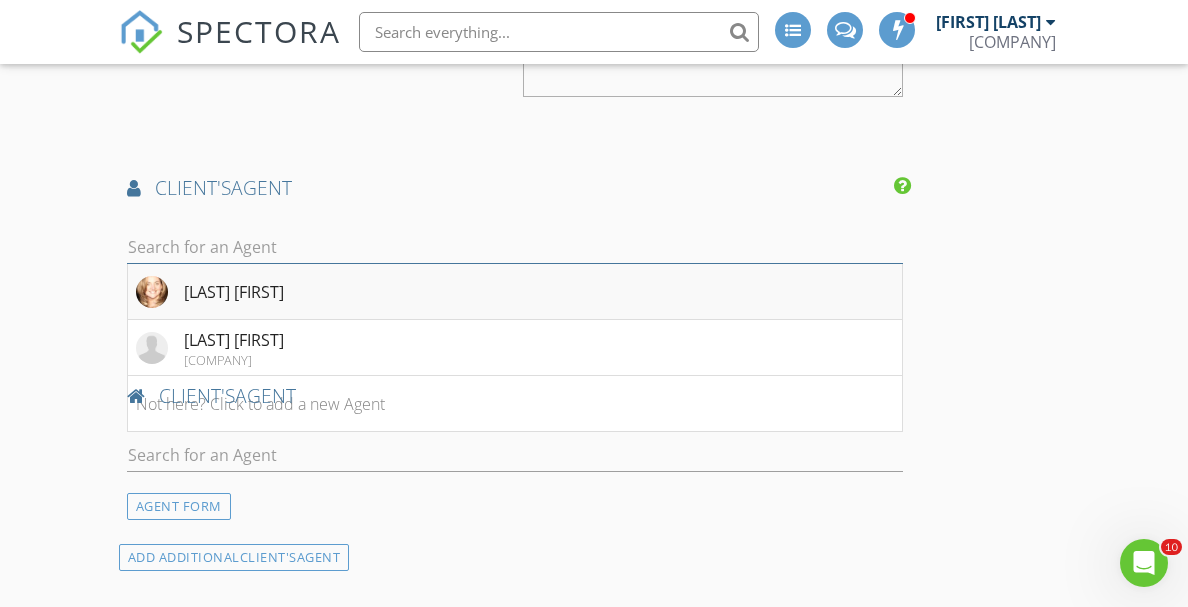 scroll, scrollTop: 2319, scrollLeft: 0, axis: vertical 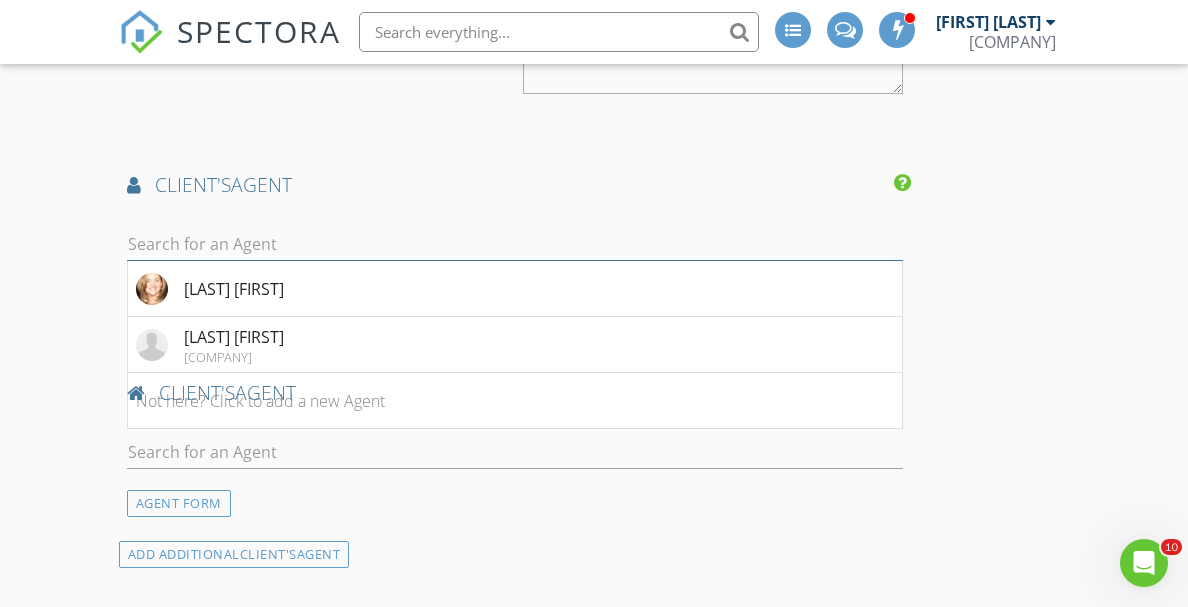 type 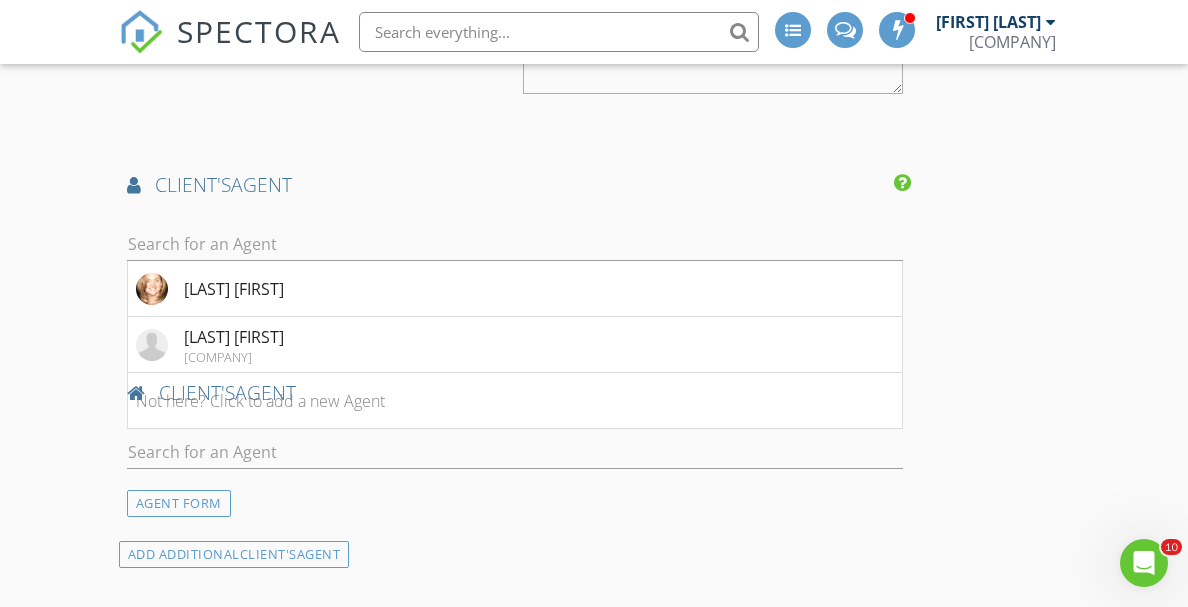click on "New Inspection              INSPECTOR    Justin Einhorn
Date/Time
08/04/2025 1:00 PM
Location
Address Search       Address 5655 State Rd S-42-1890   Unit   City Chesnee   State SC   Zip 29323   County Spartanburg     Square Feet 3150   Year Built 2023   Foundation Crawlspace arrow_drop_down     Justin Einhorn     45.3 miles     (an hour)
client
check_box Enable Client CC email for this inspection   Client Search     check_box_outline_blank Client is a Company/Organization     First Name Dustin   Last Name Lee   Email dustinjasperlee@gmail.com   CC Email   Phone 828-361-7715         Tags         Notes   Private Notes
ADD ADDITIONAL client
SERVICES
check_box   Residential Home Inspection   Residential Home Inspection  check_box_outline_blank   $50 discount slab home under 2000sf   check_box_outline_blank" at bounding box center (594, -79) 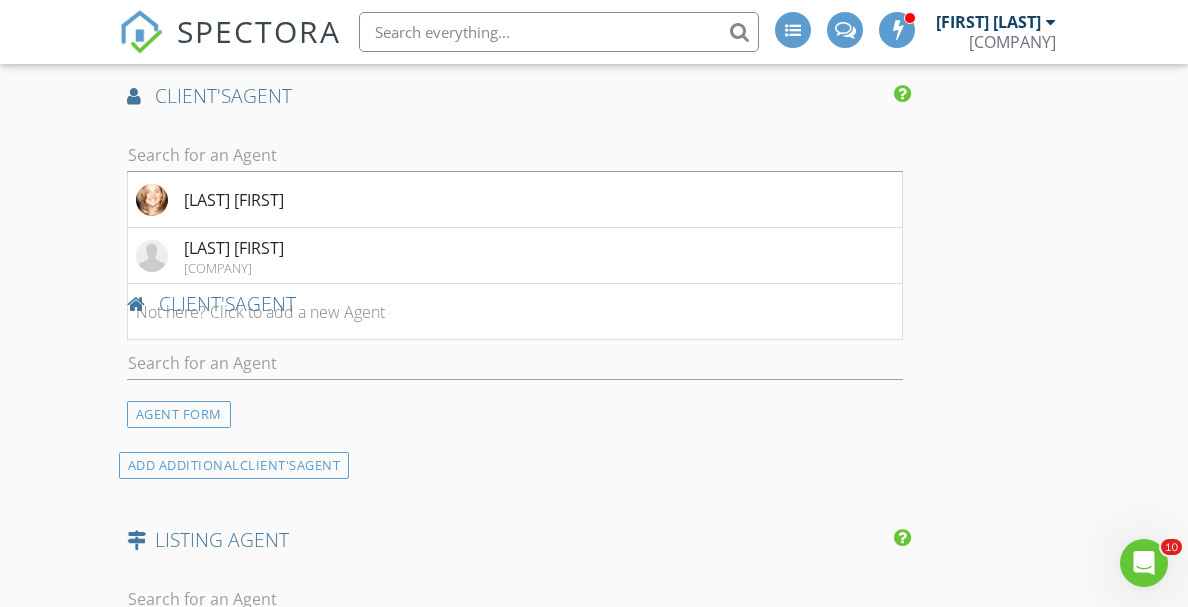 scroll, scrollTop: 2420, scrollLeft: 0, axis: vertical 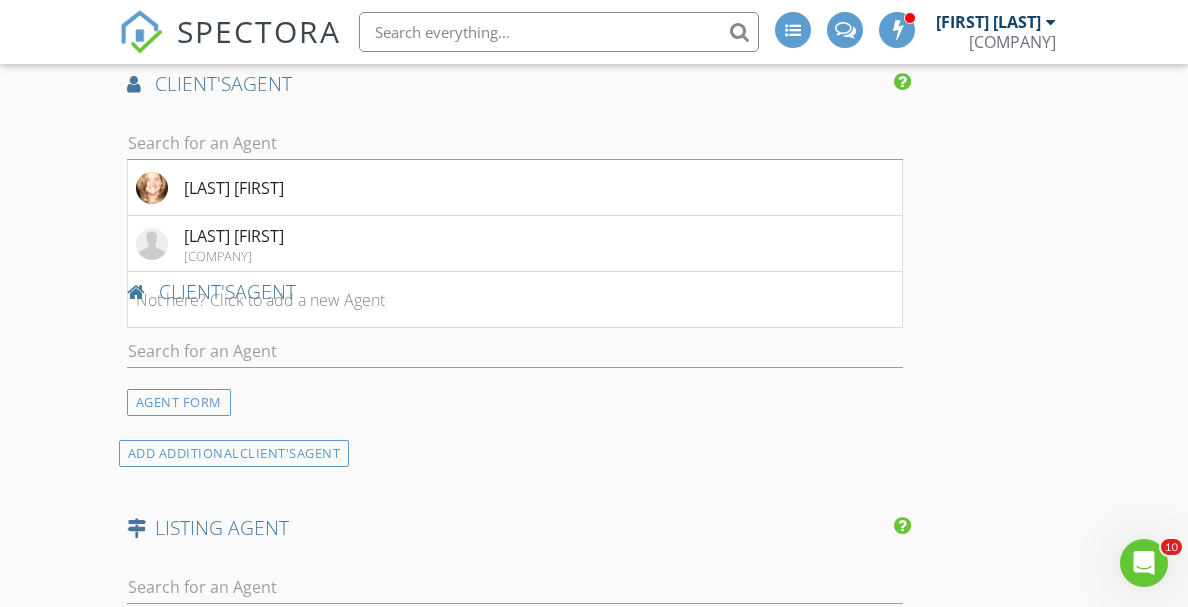click on "AGENT FORM
ADD ADDITIONAL
client's  AGENT" at bounding box center [515, 392] 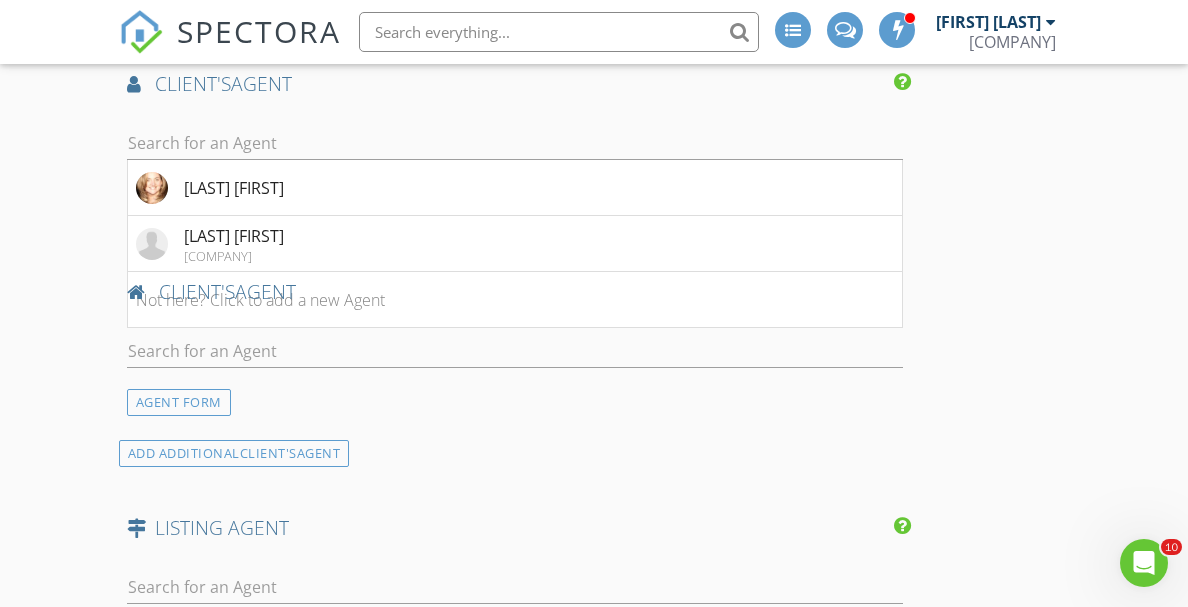 click on "New Inspection              INSPECTOR    Justin Einhorn
Date/Time
08/04/2025 1:00 PM
Location
Address Search       Address 5655 State Rd S-42-1890   Unit   City Chesnee   State SC   Zip 29323   County Spartanburg     Square Feet 3150   Year Built 2023   Foundation Crawlspace arrow_drop_down     Justin Einhorn     45.3 miles     (an hour)
client
check_box Enable Client CC email for this inspection   Client Search     check_box_outline_blank Client is a Company/Organization     First Name Dustin   Last Name Lee   Email dustinjasperlee@gmail.com   CC Email   Phone 828-361-7715         Tags         Notes   Private Notes
ADD ADDITIONAL client
SERVICES
check_box   Residential Home Inspection   Residential Home Inspection  check_box_outline_blank   $50 discount slab home under 2000sf   check_box_outline_blank" at bounding box center [594, -180] 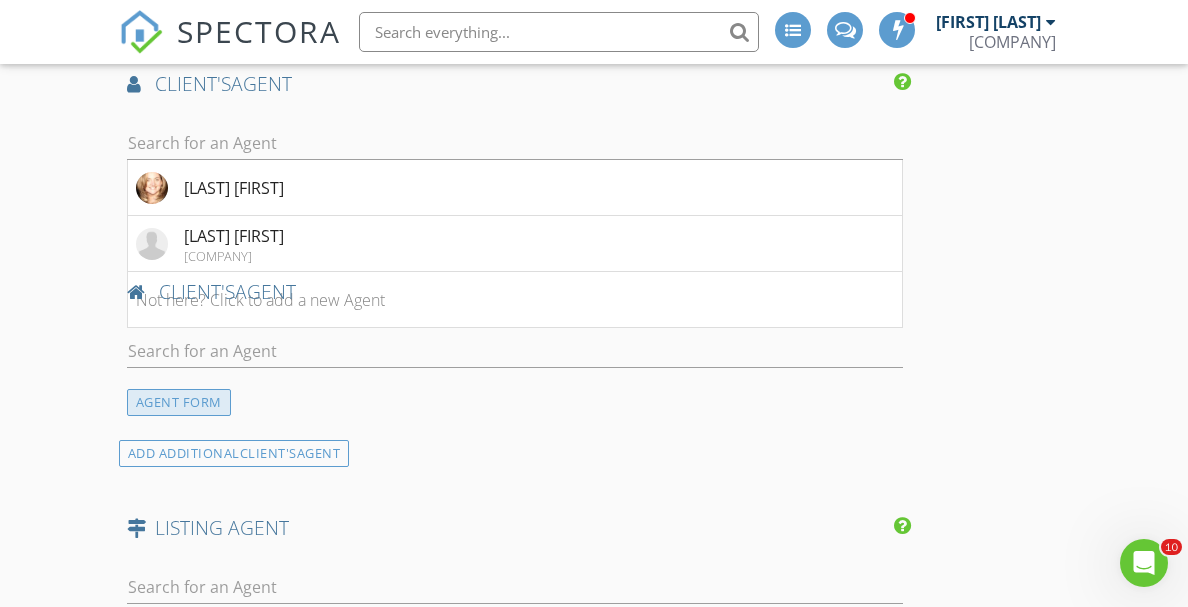 click on "AGENT FORM" at bounding box center [179, 402] 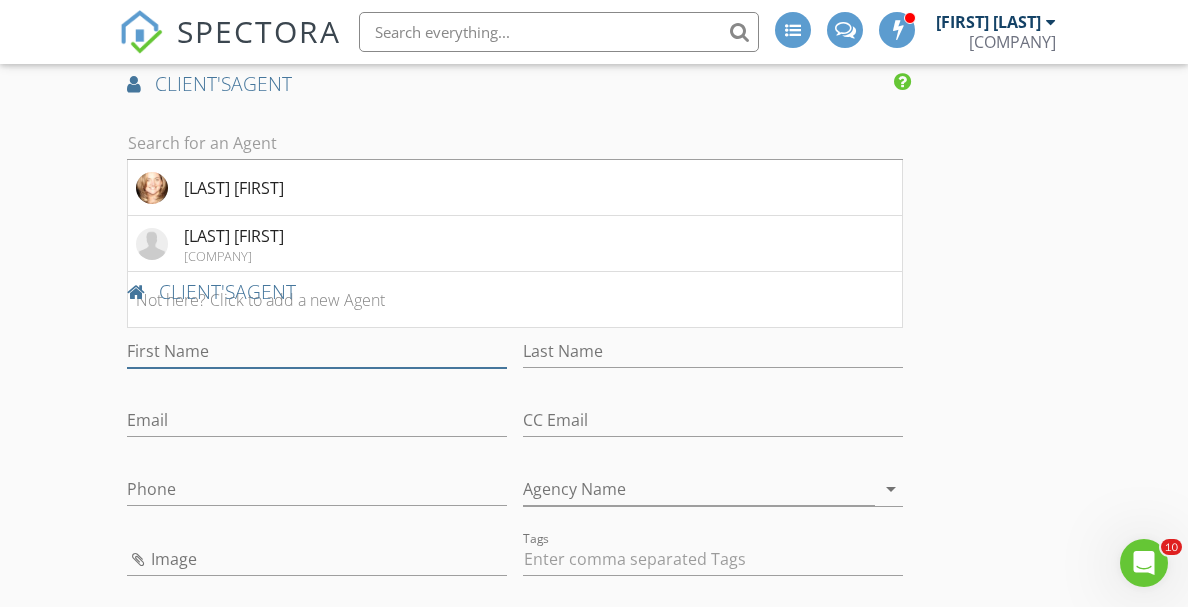 click on "First Name" at bounding box center (317, 351) 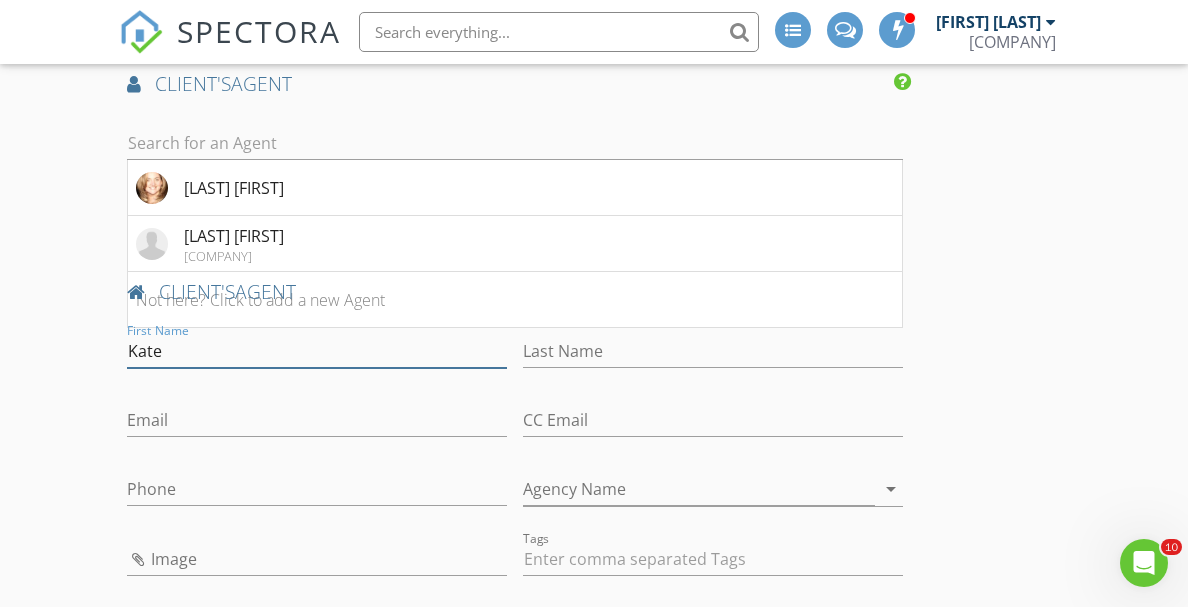type on "Kate" 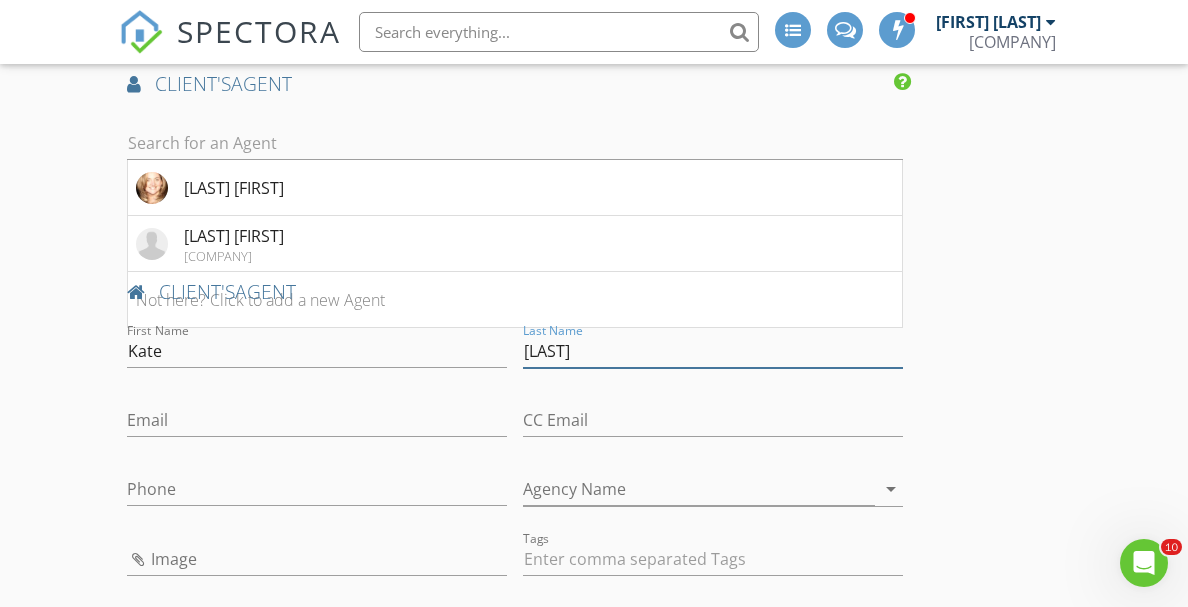 type on "[LAST]" 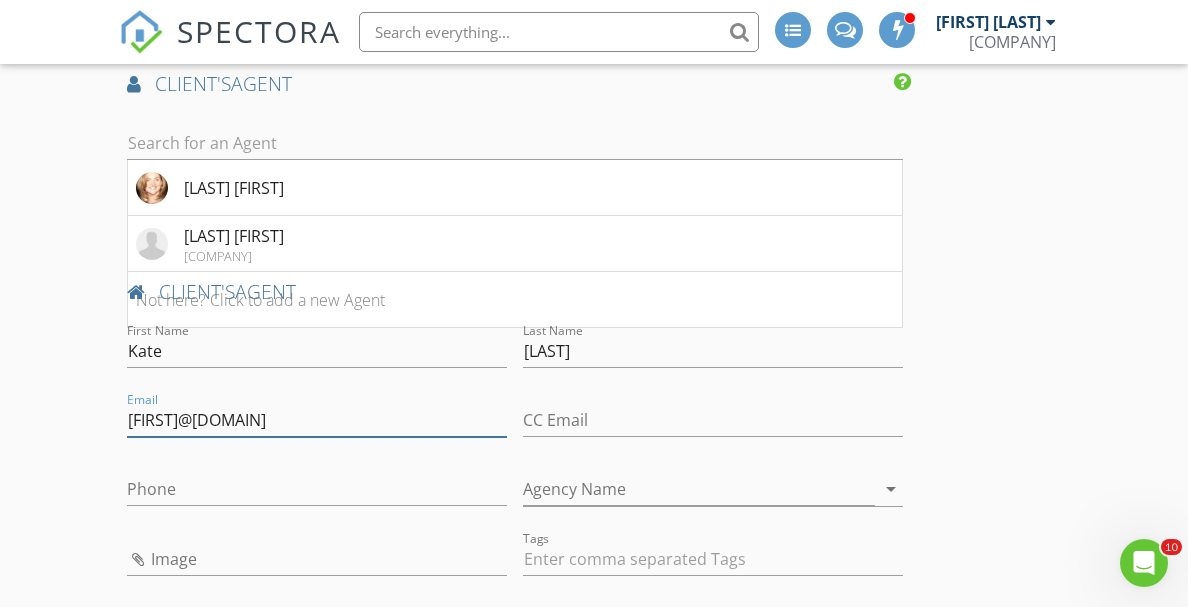type on "[EMAIL]" 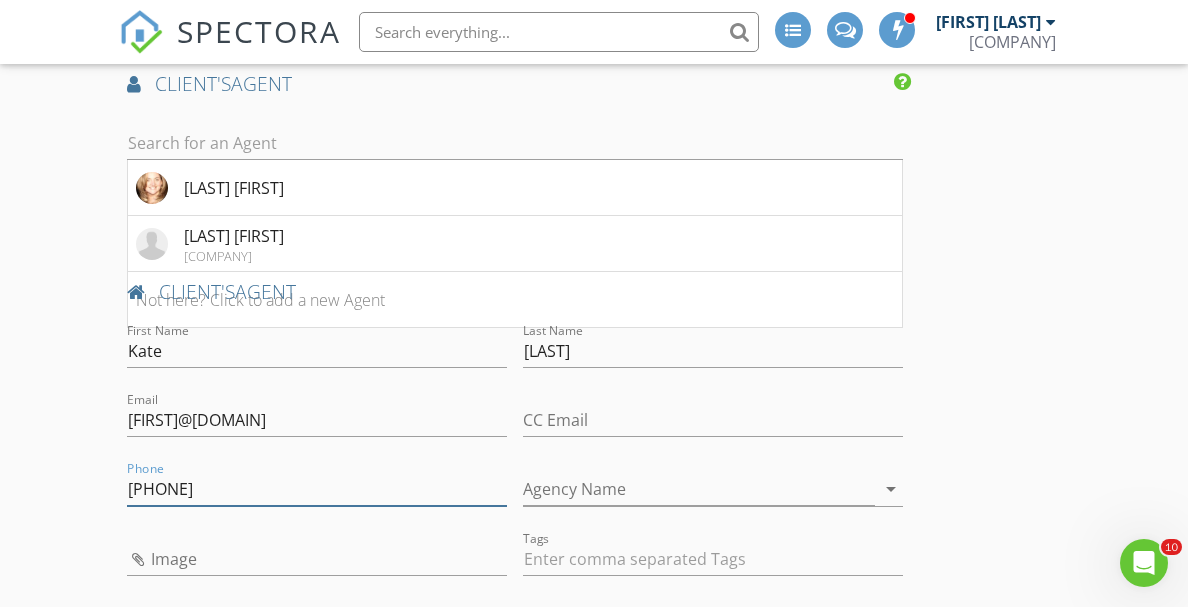 type on "[PHONE]" 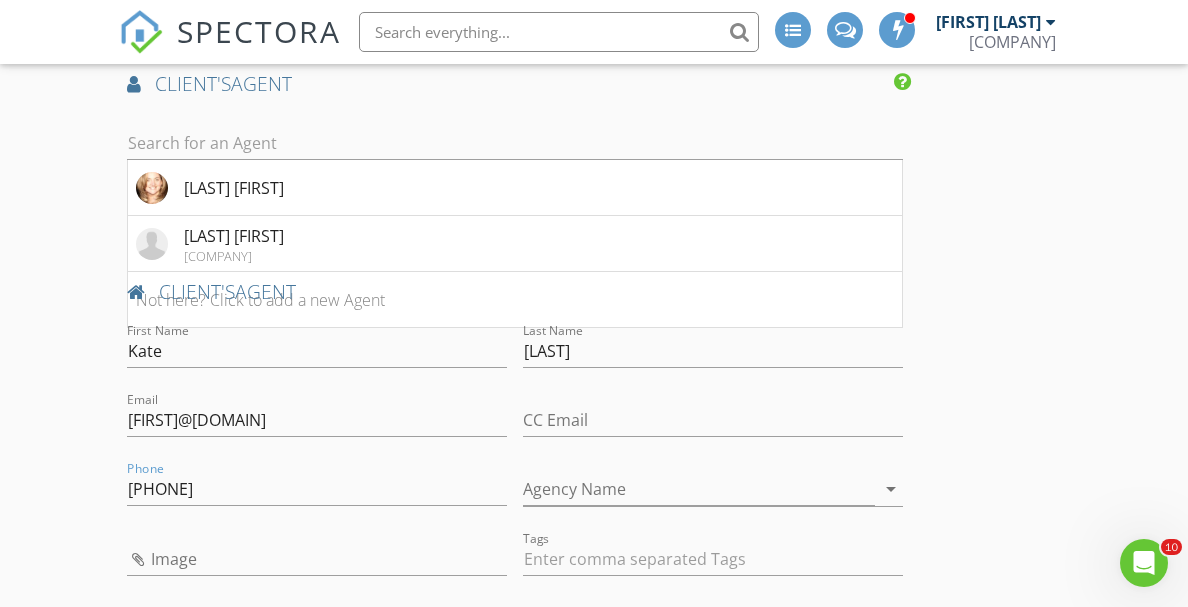 click on "New Inspection              INSPECTOR    Justin Einhorn
Date/Time
08/04/2025 1:00 PM
Location
Address Search       Address 5655 State Rd S-42-1890   Unit   City Chesnee   State SC   Zip 29323   County Spartanburg     Square Feet 3150   Year Built 2023   Foundation Crawlspace arrow_drop_down     Justin Einhorn     45.3 miles     (an hour)
client
check_box Enable Client CC email for this inspection   Client Search     check_box_outline_blank Client is a Company/Organization     First Name Dustin   Last Name Lee   Email dustinjasperlee@gmail.com   CC Email   Phone 828-361-7715         Tags         Notes   Private Notes
ADD ADDITIONAL client
SERVICES
check_box   Residential Home Inspection   Residential Home Inspection  check_box_outline_blank   $50 discount slab home under 2000sf   check_box_outline_blank" at bounding box center [594, 2] 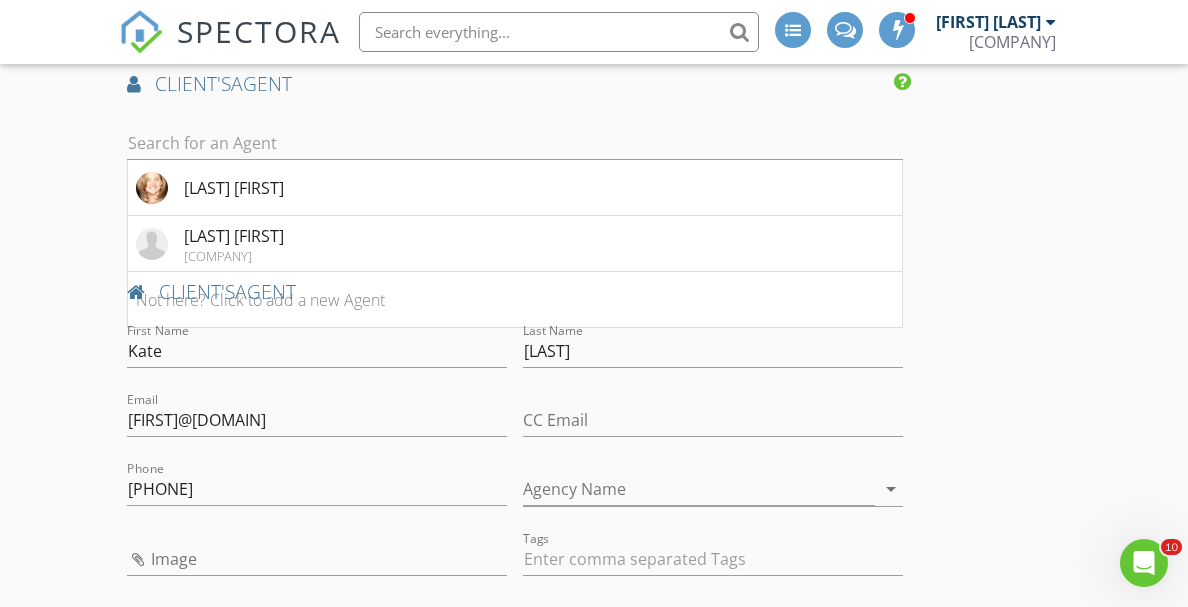 click on "INSPECTOR    Justin Einhorn
Date/Time
08/04/2025 1:00 PM
Location
Address Search       Address 5655 State Rd S-42-1890   Unit   City Chesnee   State SC   Zip 29323   County Spartanburg     Square Feet 3150   Year Built 2023   Foundation Crawlspace arrow_drop_down     Justin Einhorn     45.3 miles     (an hour)
client
check_box Enable Client CC email for this inspection   Client Search     check_box_outline_blank Client is a Company/Organization     First Name Dustin   Last Name Lee   Email dustinjasperlee@gmail.com   CC Email   Phone 828-361-7715         Tags         Notes   Private Notes
ADD ADDITIONAL client
SERVICES
check_box   Residential Home Inspection   Residential Home Inspection  check_box_outline_blank   $50 discount slab home under 2000sf   $50 discount slab home under 2000sf       Test Service" at bounding box center (594, 37) 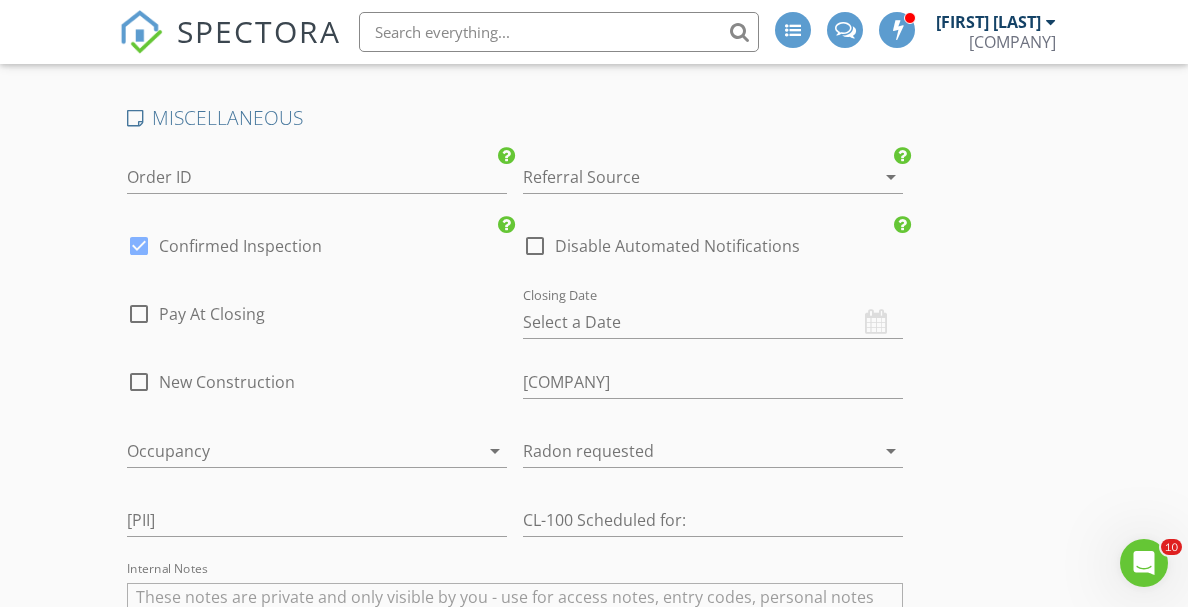 scroll, scrollTop: 3504, scrollLeft: 0, axis: vertical 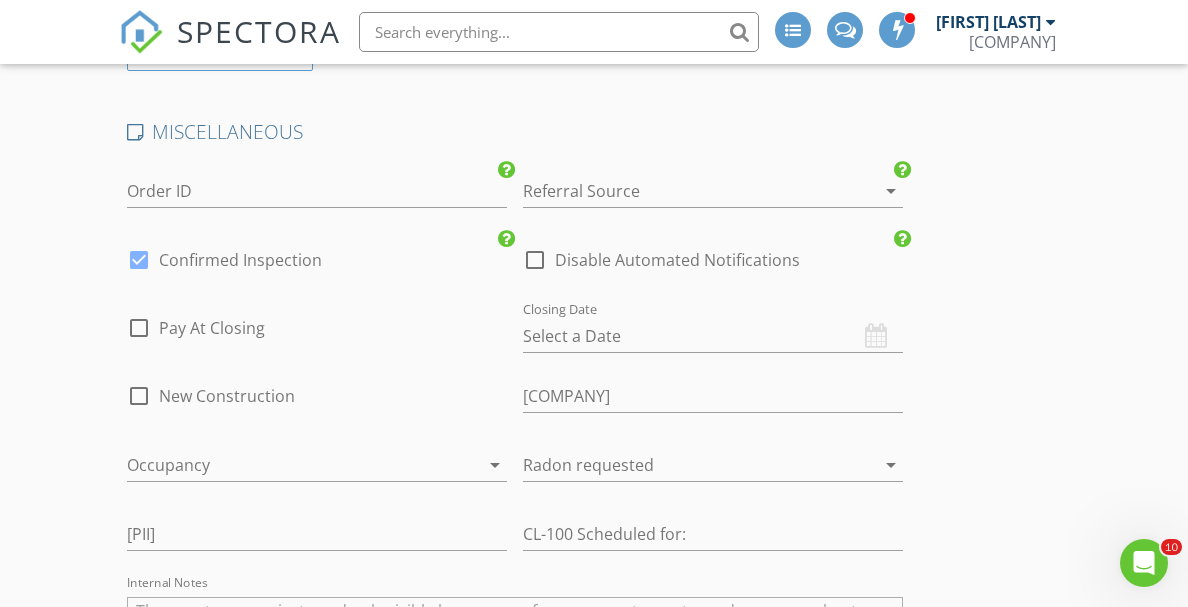 click at bounding box center [685, 191] 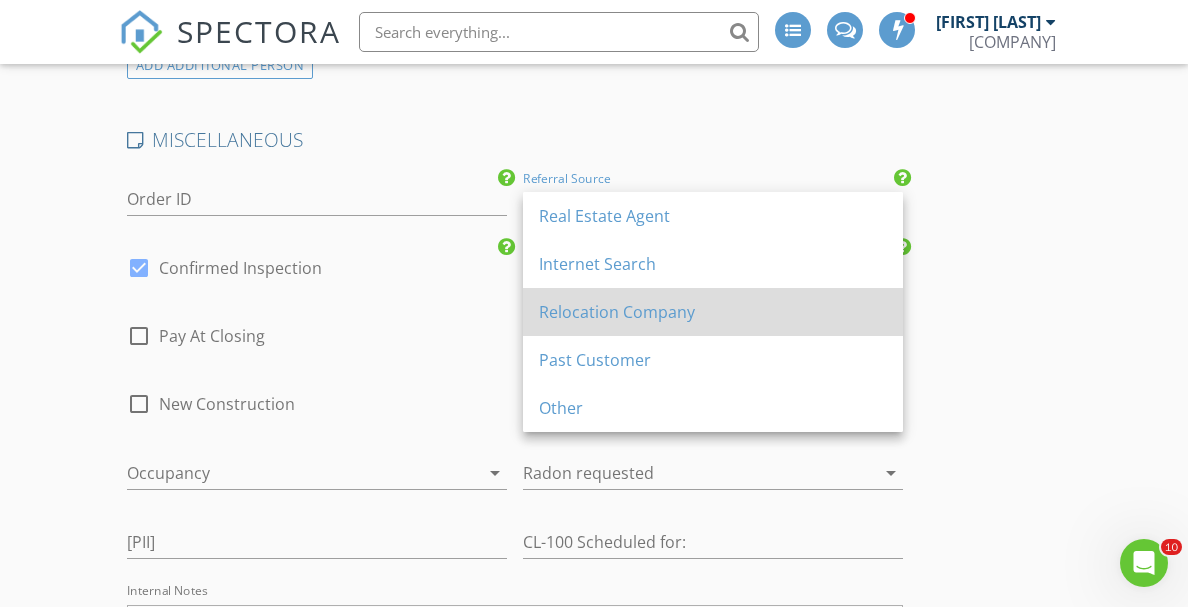 scroll, scrollTop: 3497, scrollLeft: 0, axis: vertical 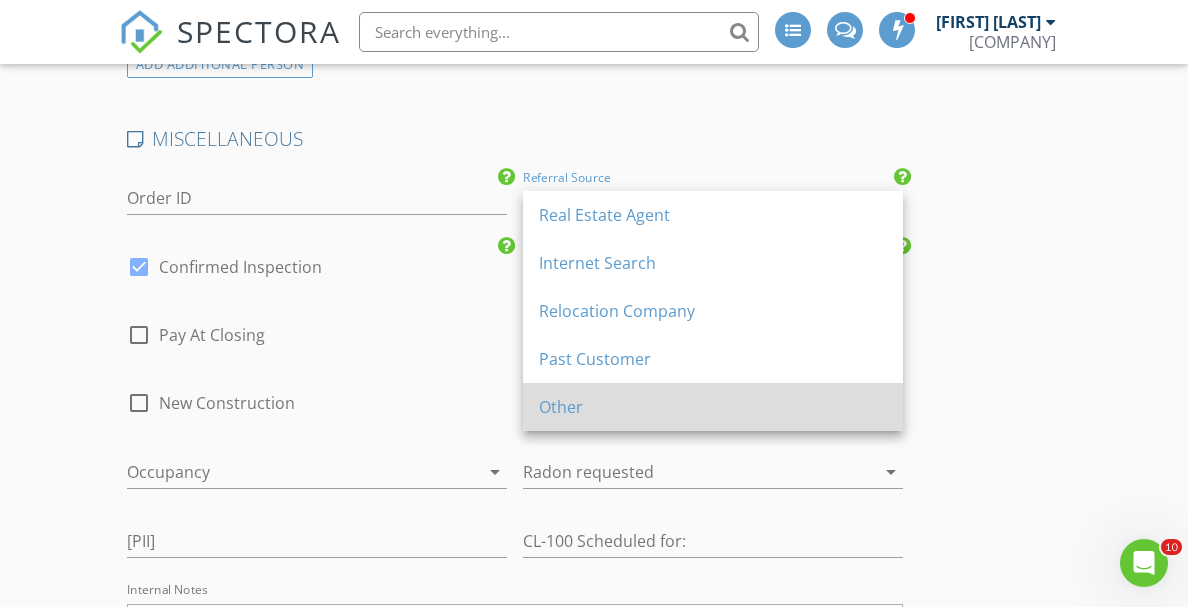 click on "Other" at bounding box center (713, 407) 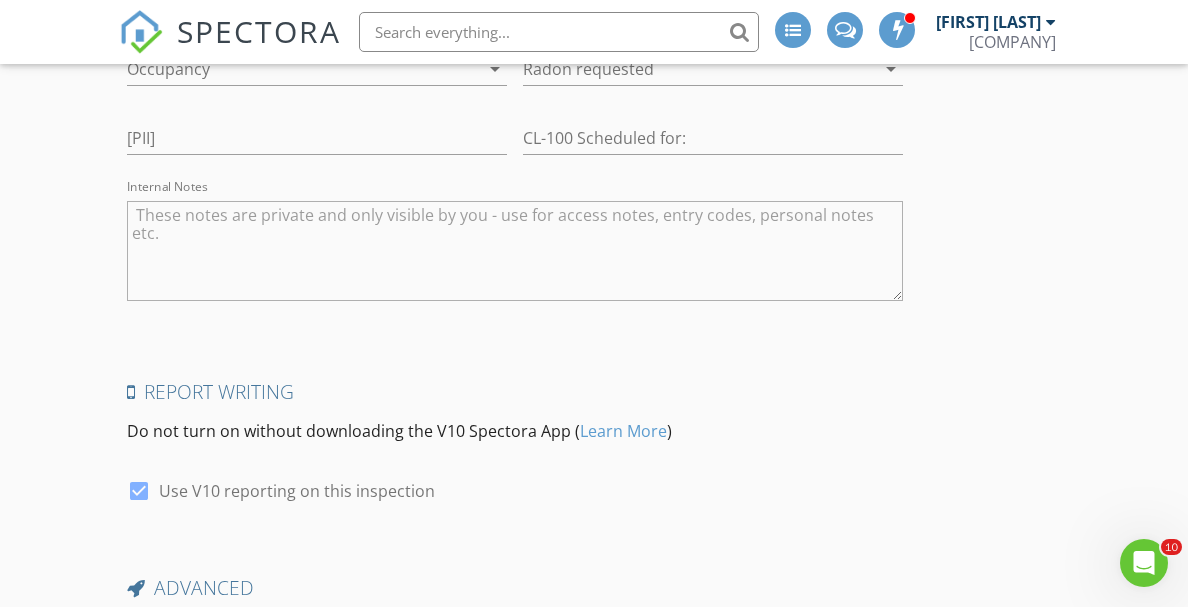 scroll, scrollTop: 4108, scrollLeft: 0, axis: vertical 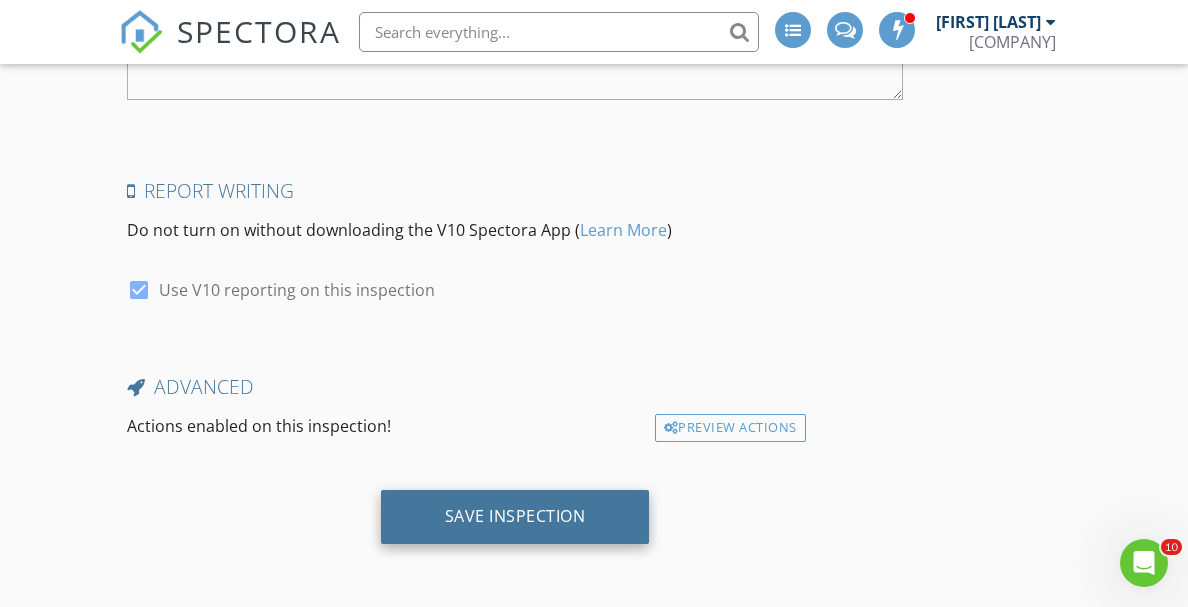 click on "Save Inspection" at bounding box center [515, 517] 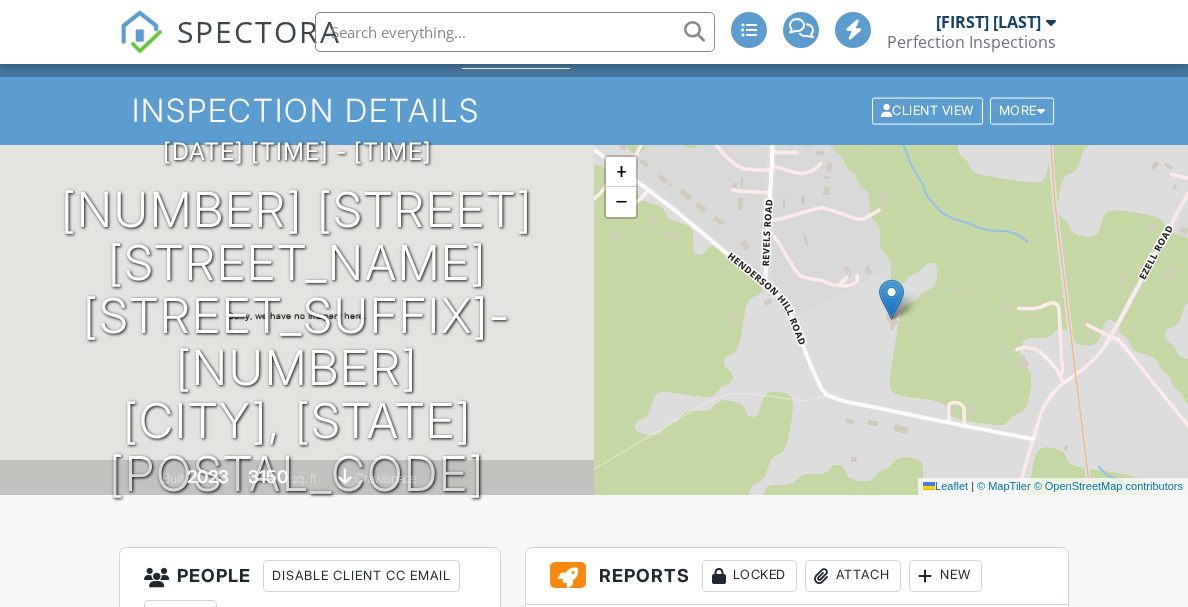 scroll, scrollTop: 60, scrollLeft: 0, axis: vertical 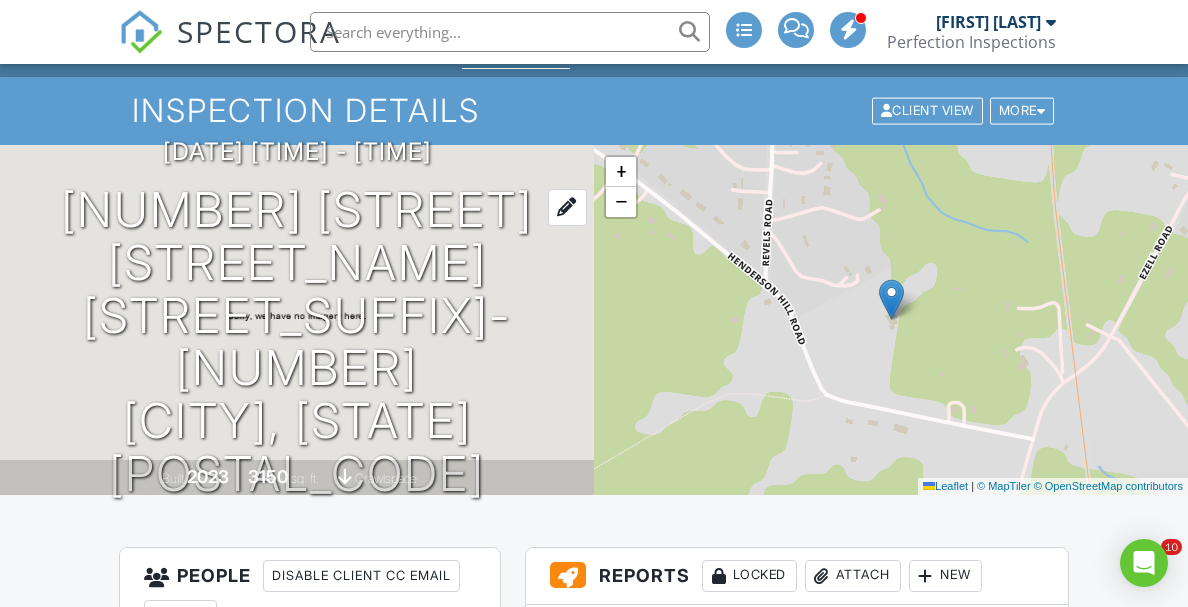 click on "5655 State Rd S-42-1890
Chesnee, SC 29323" at bounding box center [297, 342] 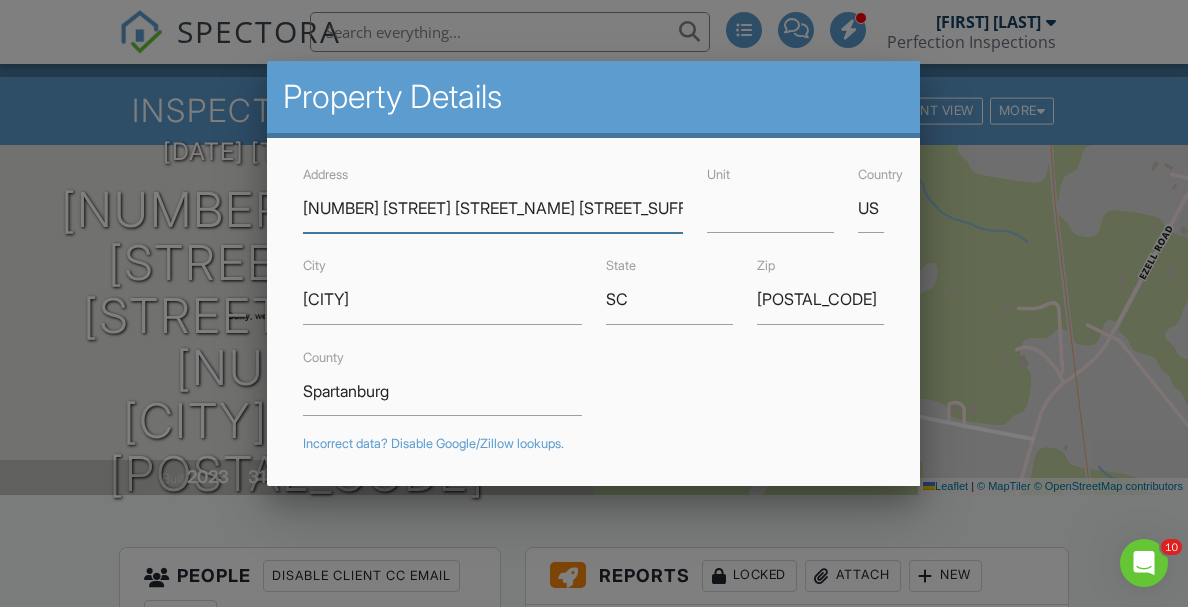 scroll, scrollTop: 0, scrollLeft: 0, axis: both 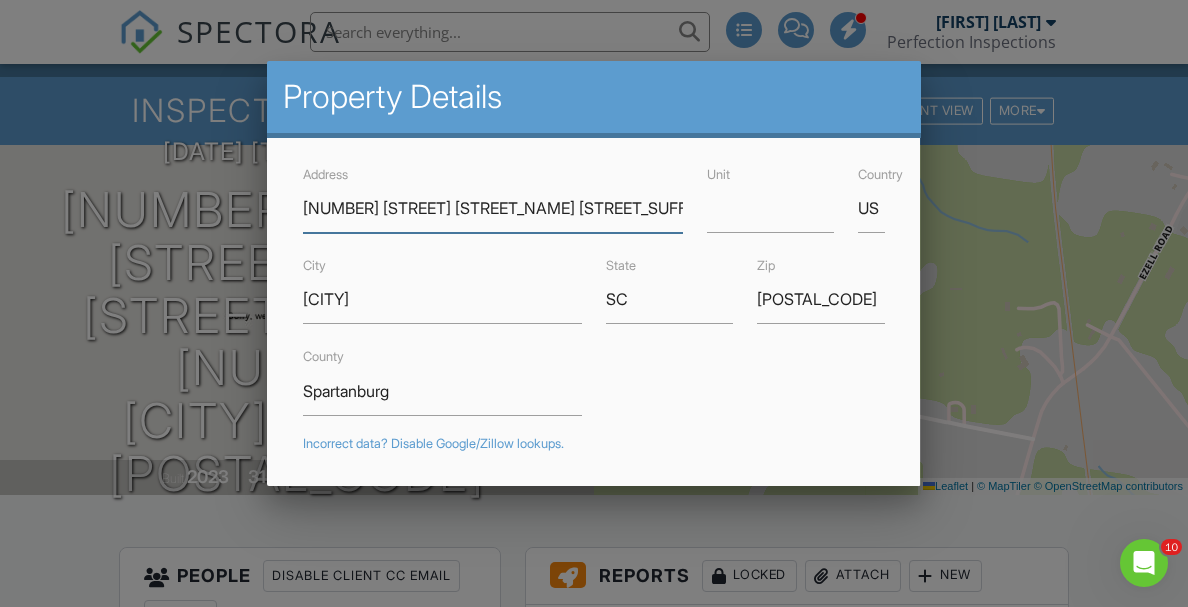 click on "5655 State Rd S-42-1890" at bounding box center [493, 208] 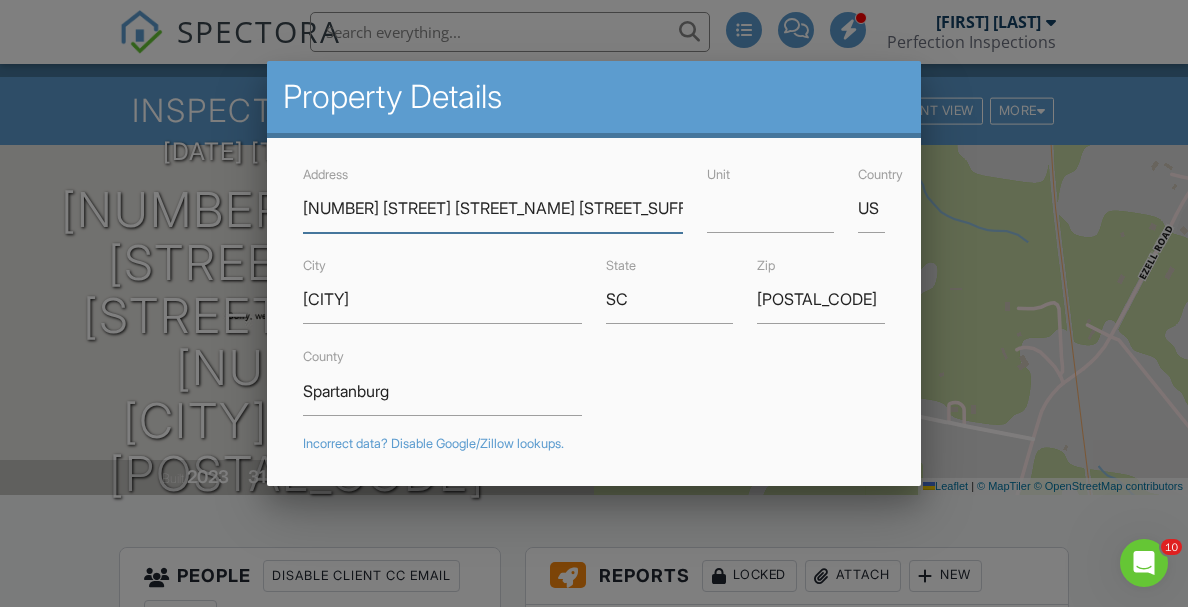 click on "5655 State Rd S-42-1890" at bounding box center (493, 208) 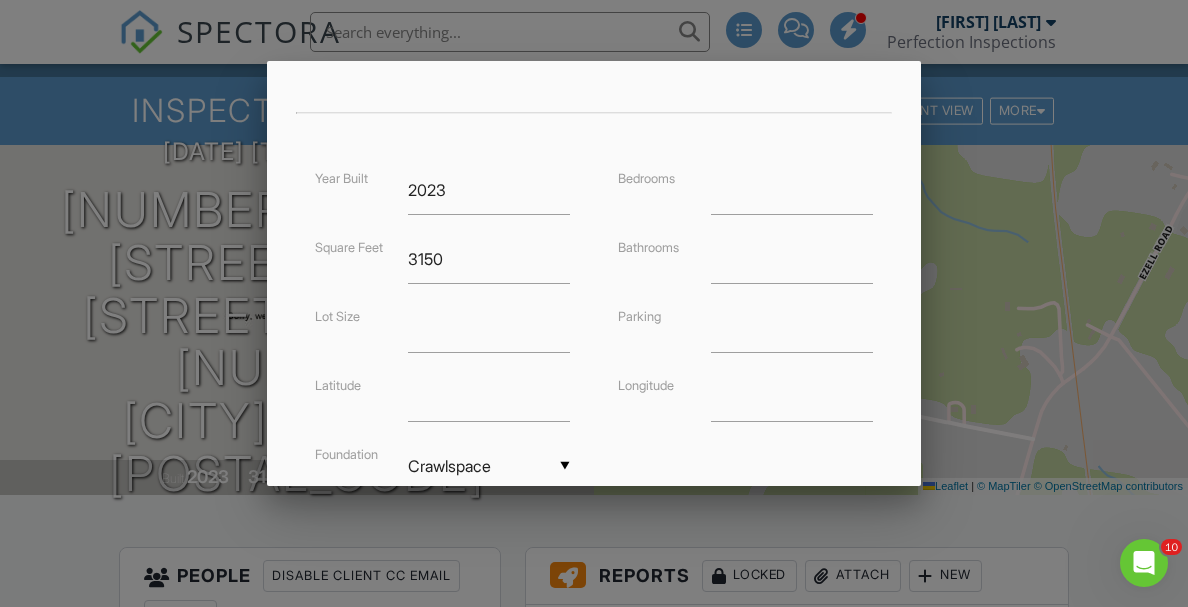 scroll, scrollTop: 572, scrollLeft: 0, axis: vertical 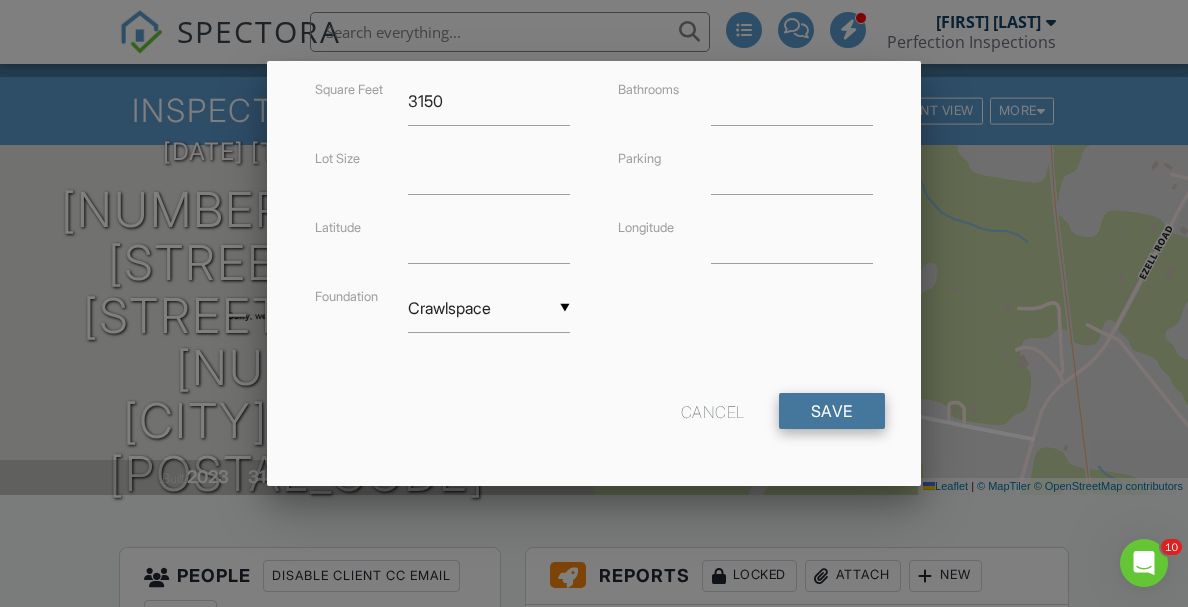 type on "[NUMBER] [STREET]" 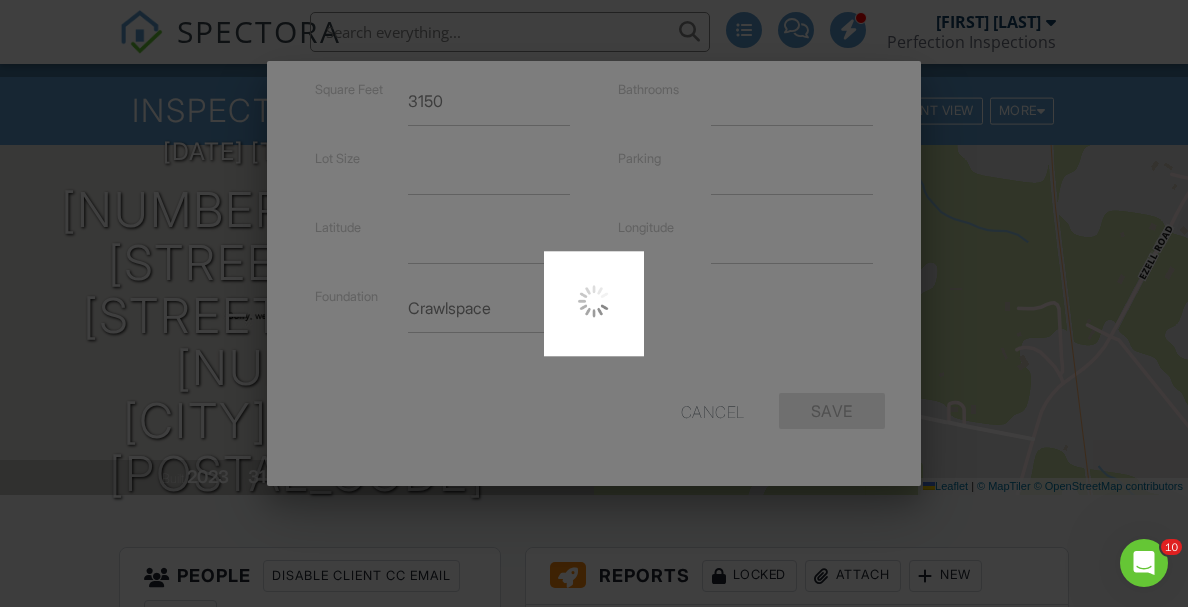 type on "35.1130295" 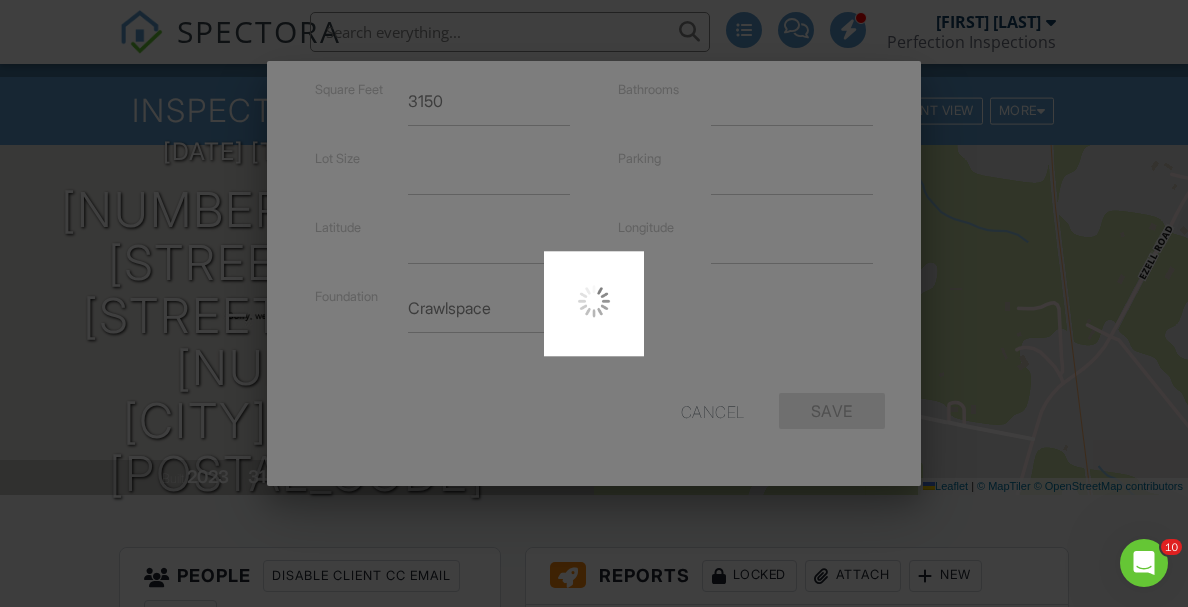 type on "-81.8744414" 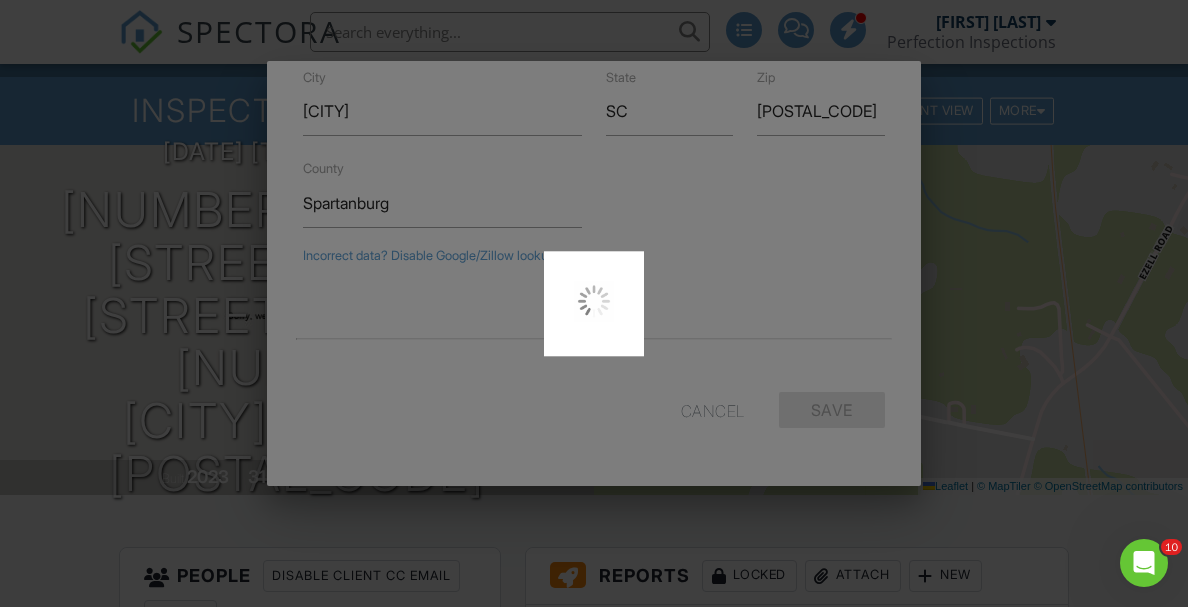 scroll, scrollTop: 572, scrollLeft: 0, axis: vertical 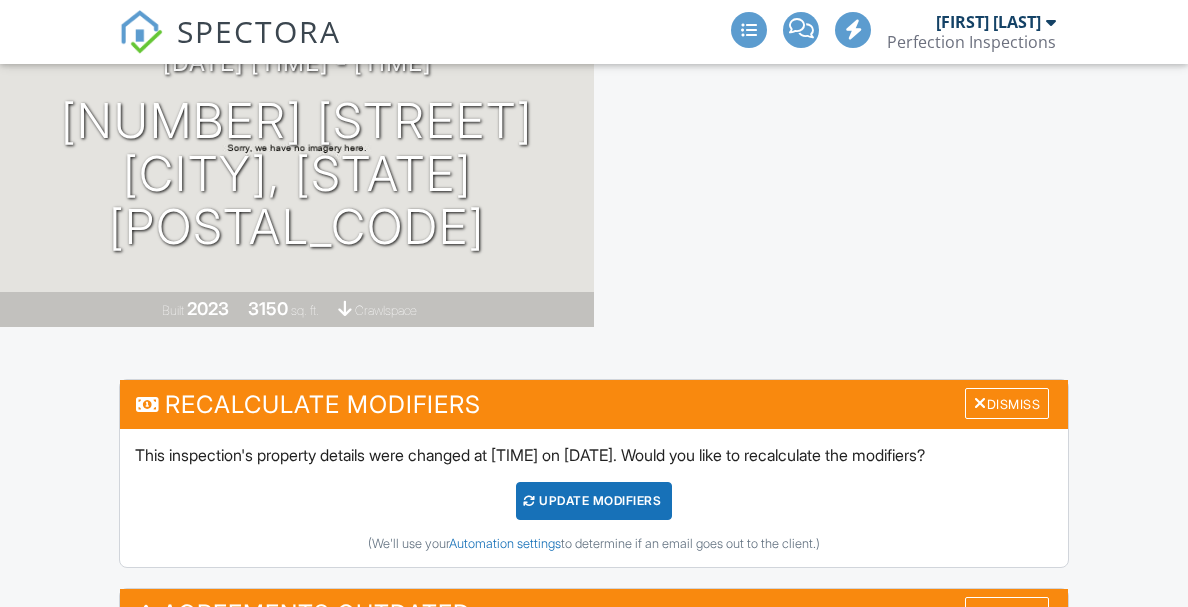 click on "This inspection's property details were changed at 10:30AM on 8/2. Would you like to recalculate the modifiers?
UPDATE Modifiers
(We'll use your  Automation settings  to determine if an email goes out to the client.)" at bounding box center [594, 498] 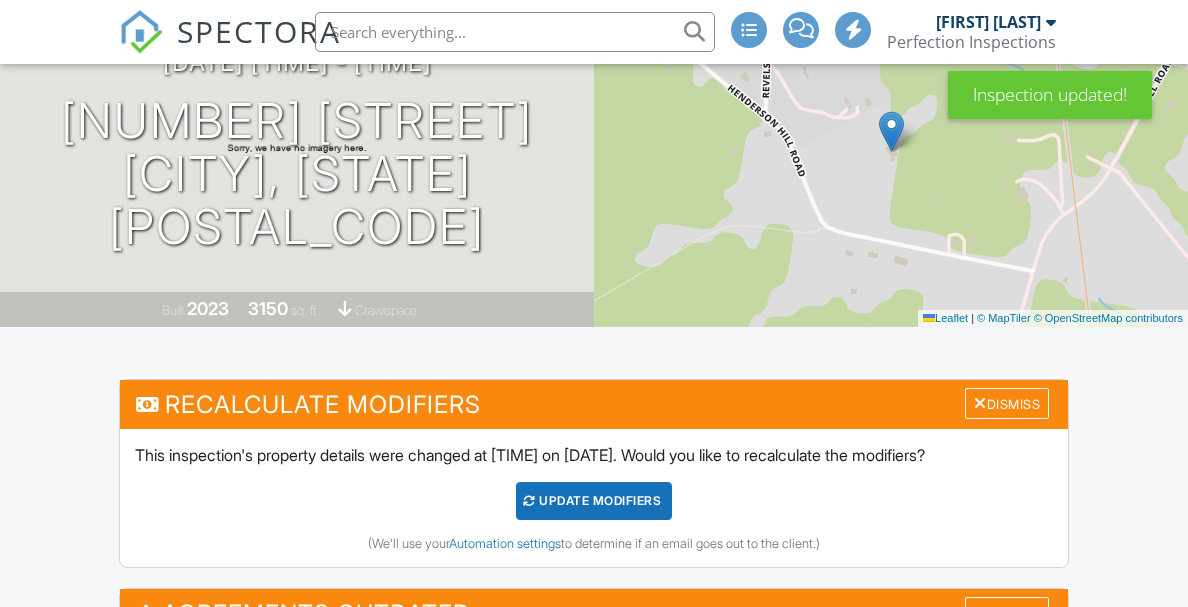 scroll, scrollTop: 644, scrollLeft: 0, axis: vertical 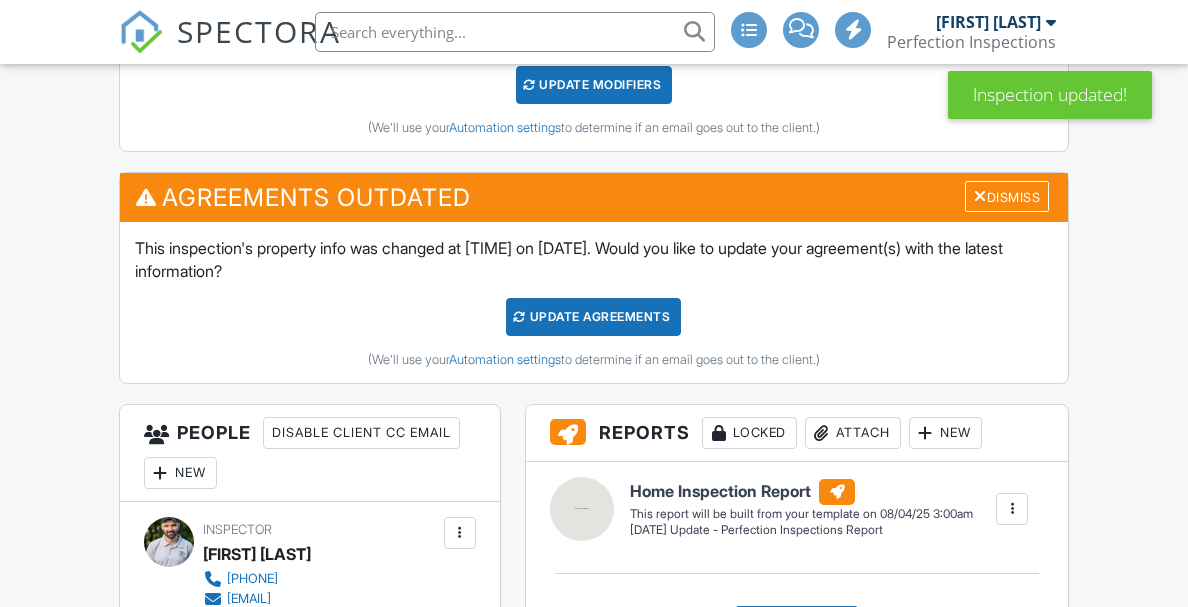 click on "Update Agreements" at bounding box center [593, 317] 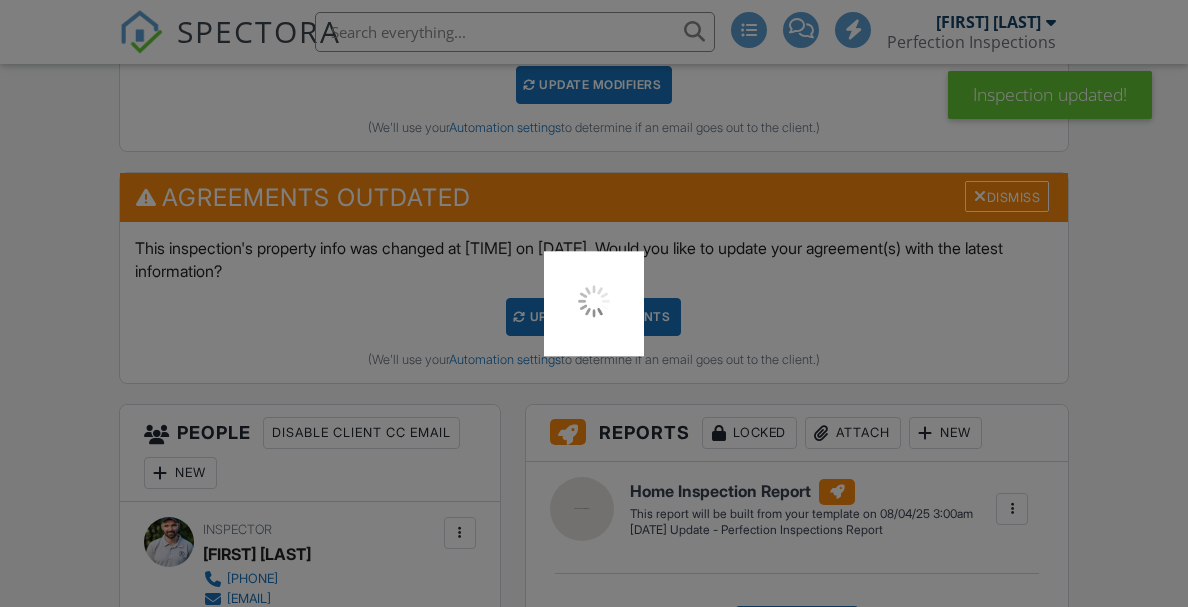 scroll, scrollTop: 392, scrollLeft: 0, axis: vertical 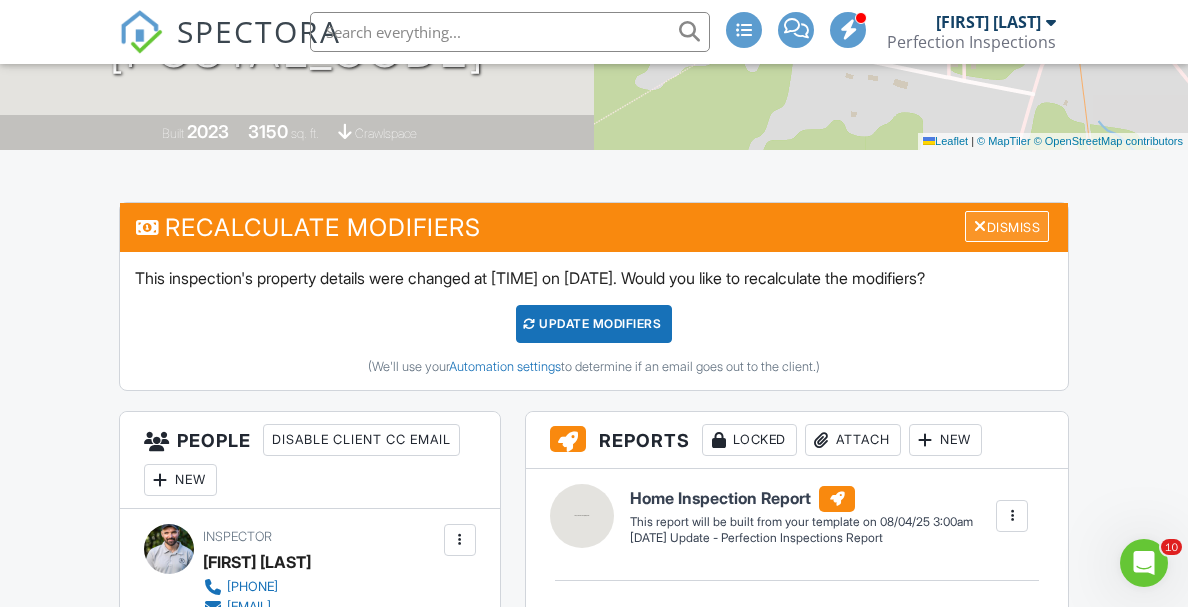 click on "Dismiss" at bounding box center (1007, 226) 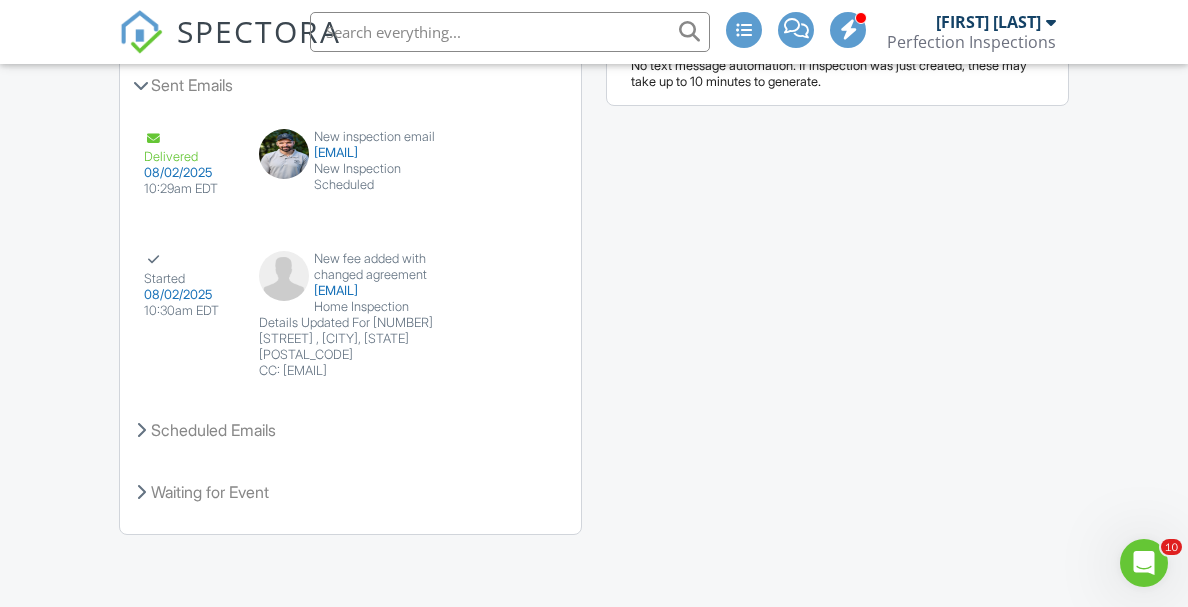scroll, scrollTop: 0, scrollLeft: 0, axis: both 